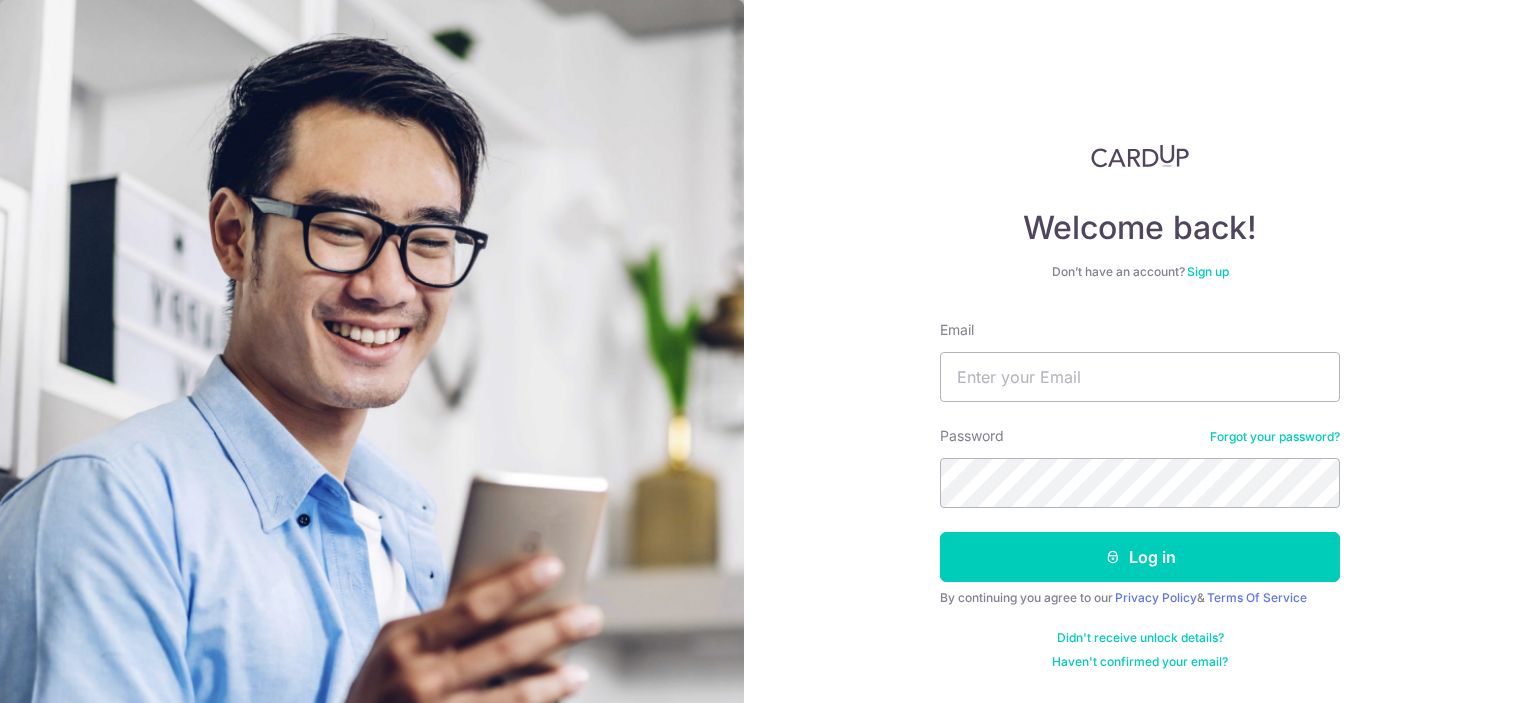 scroll, scrollTop: 0, scrollLeft: 0, axis: both 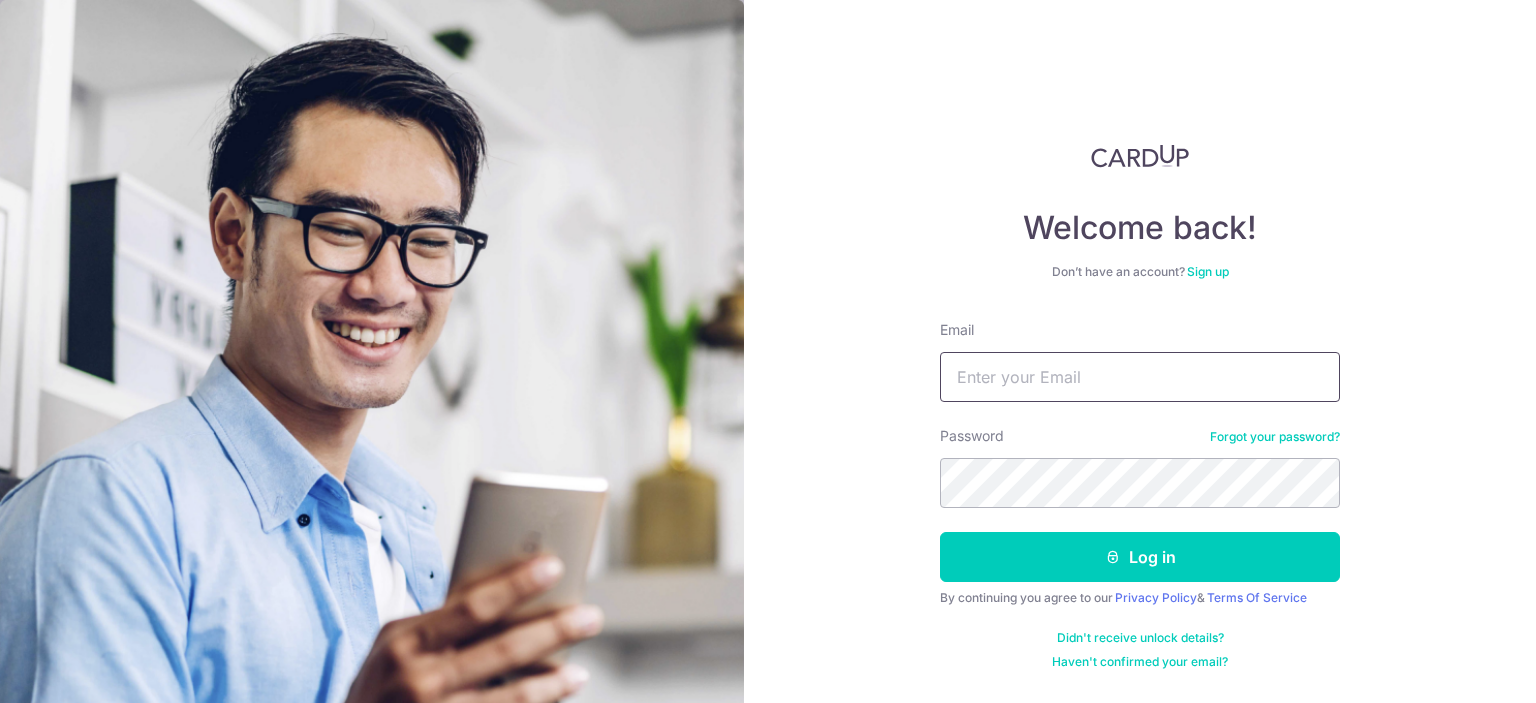 click on "Email" at bounding box center [1140, 377] 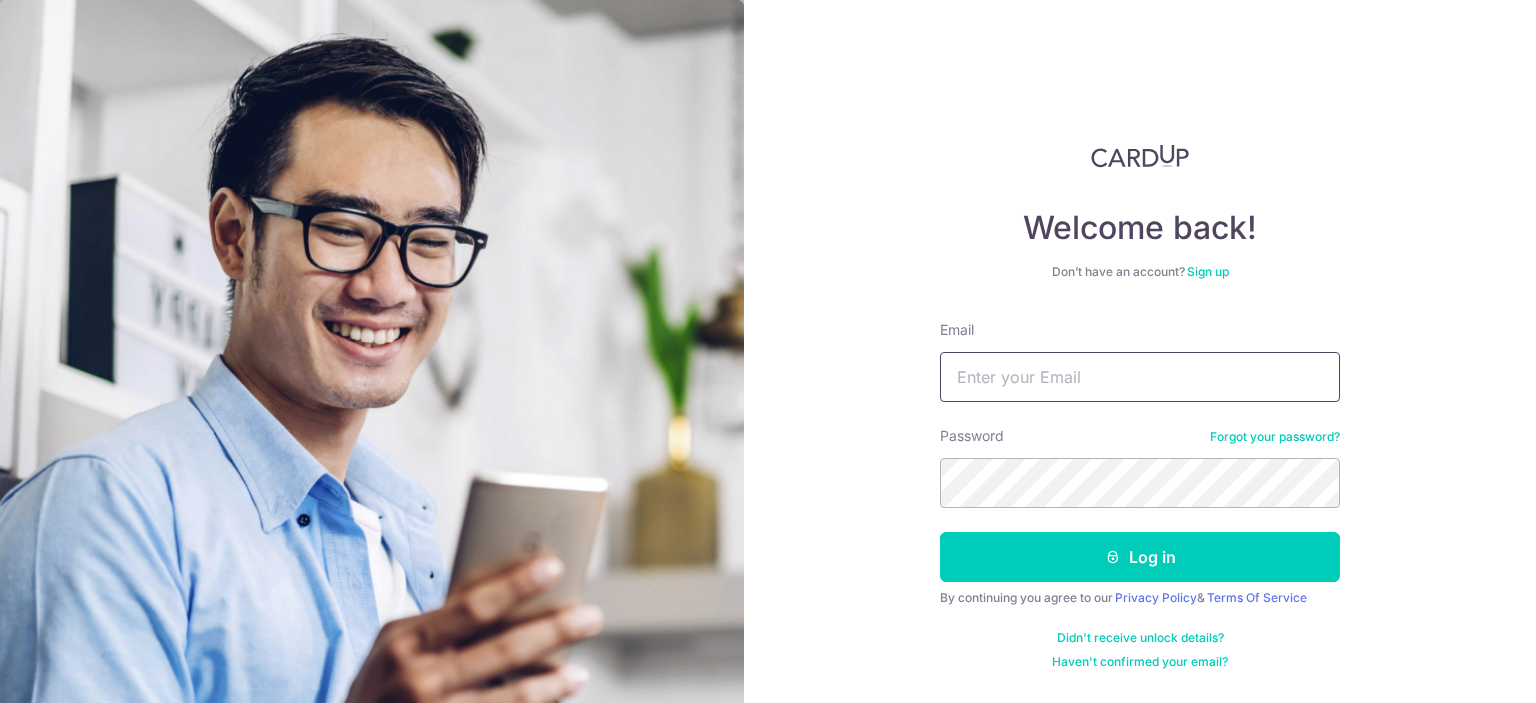 type on "chow.junwhye@gmail.com" 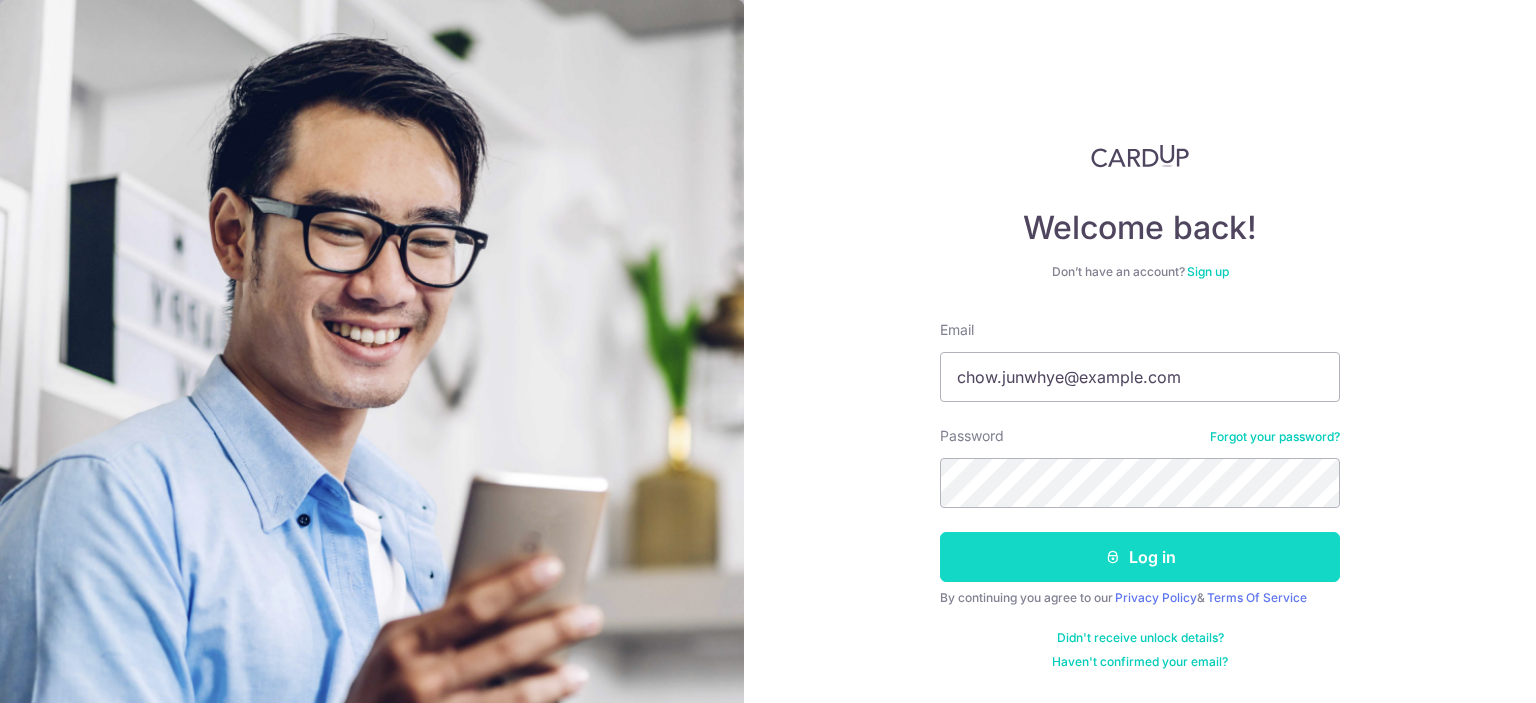 click on "Log in" at bounding box center (1140, 557) 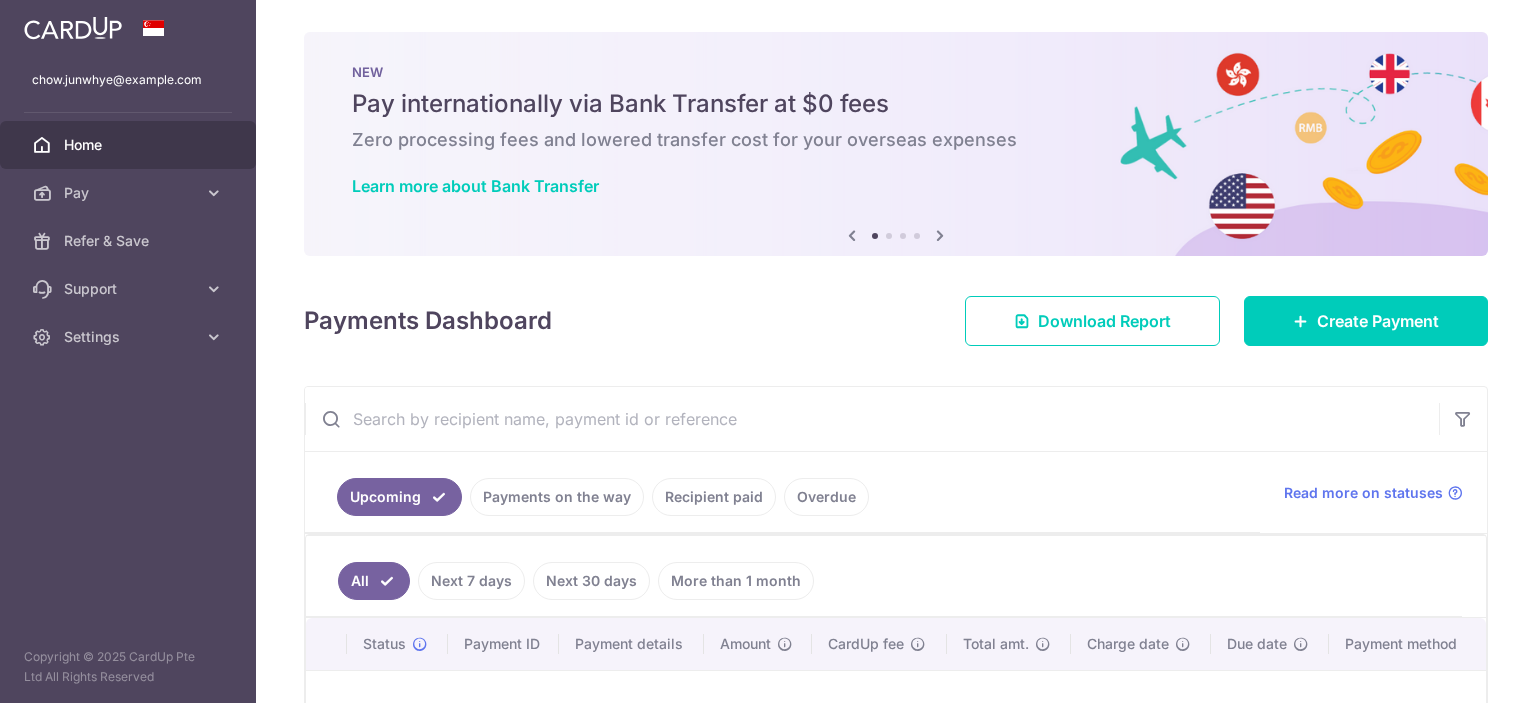 scroll, scrollTop: 0, scrollLeft: 0, axis: both 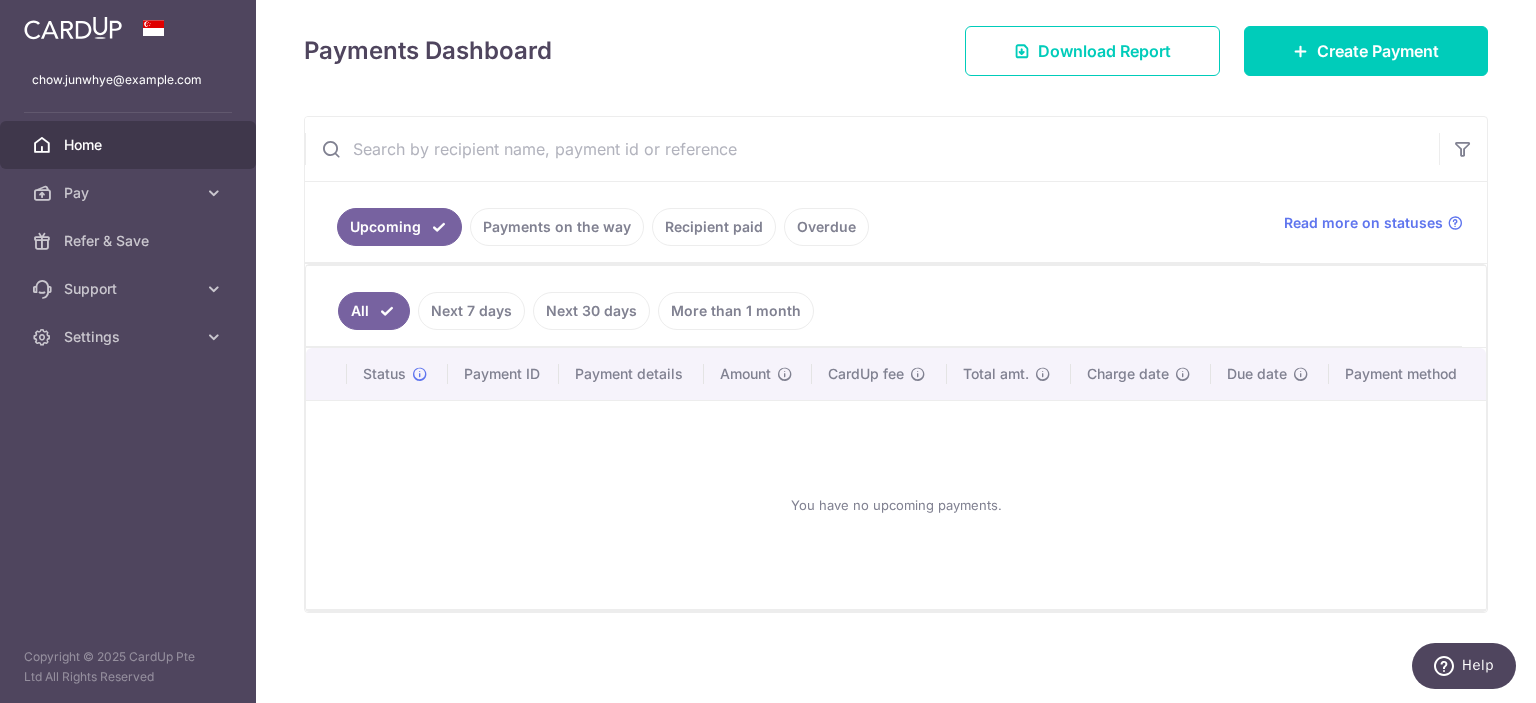 click on "Recipient paid" at bounding box center [714, 227] 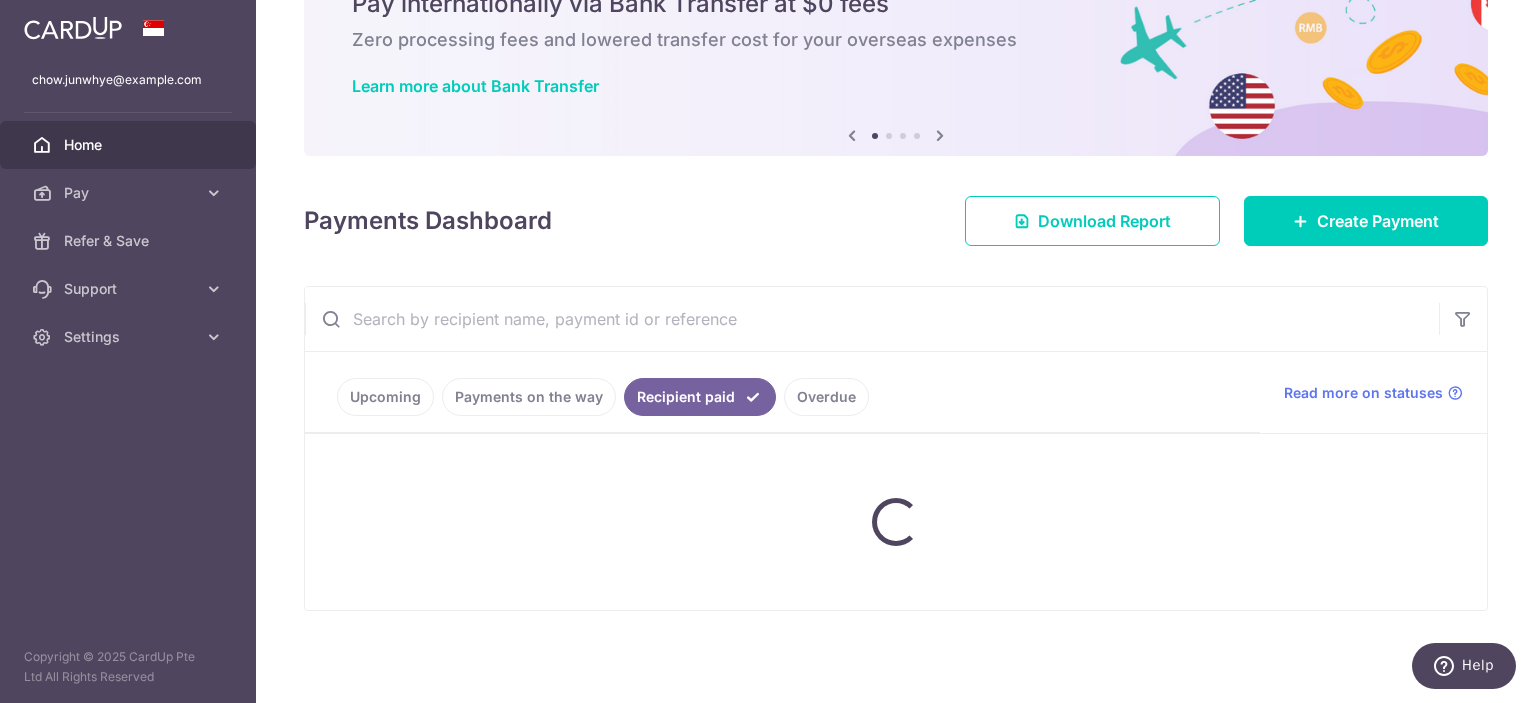 scroll, scrollTop: 60, scrollLeft: 0, axis: vertical 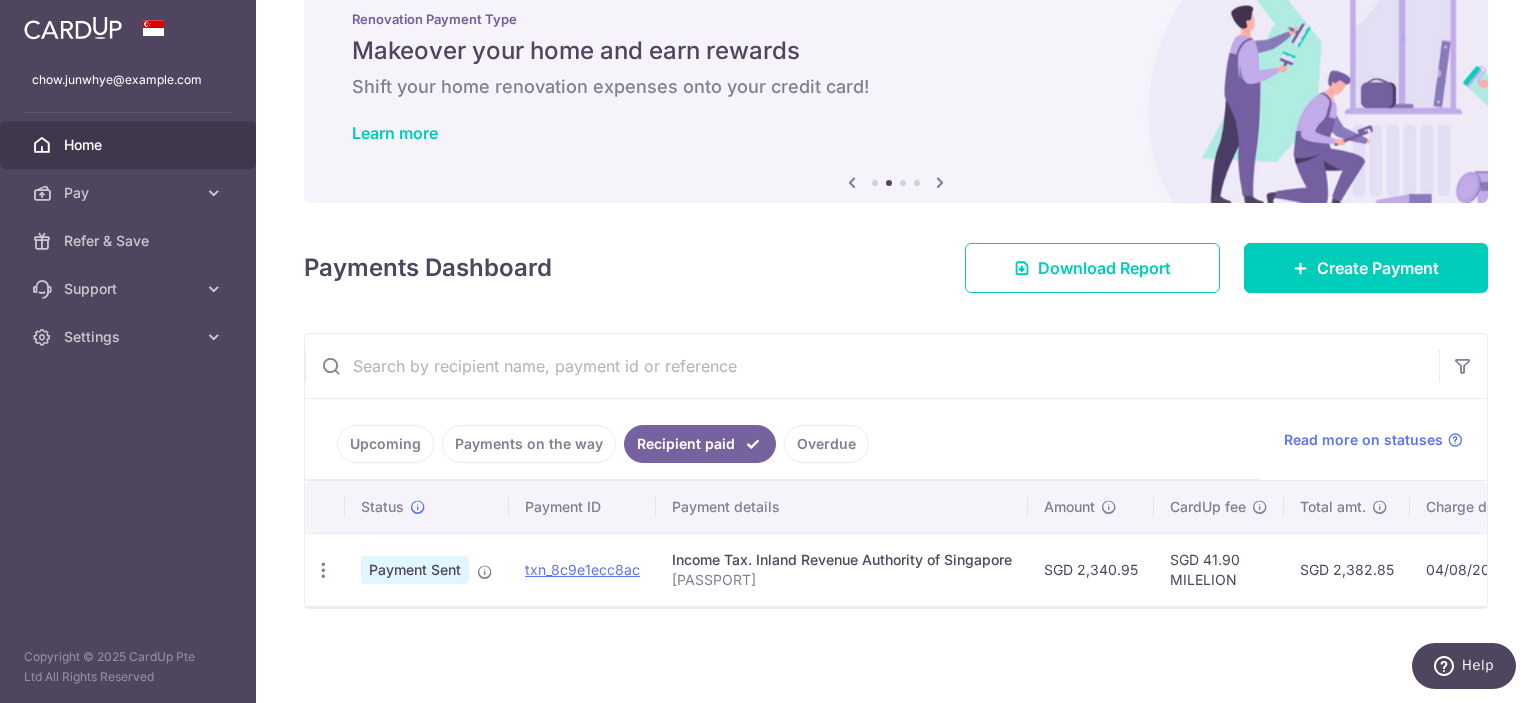 click on "S9059347A" at bounding box center [842, 580] 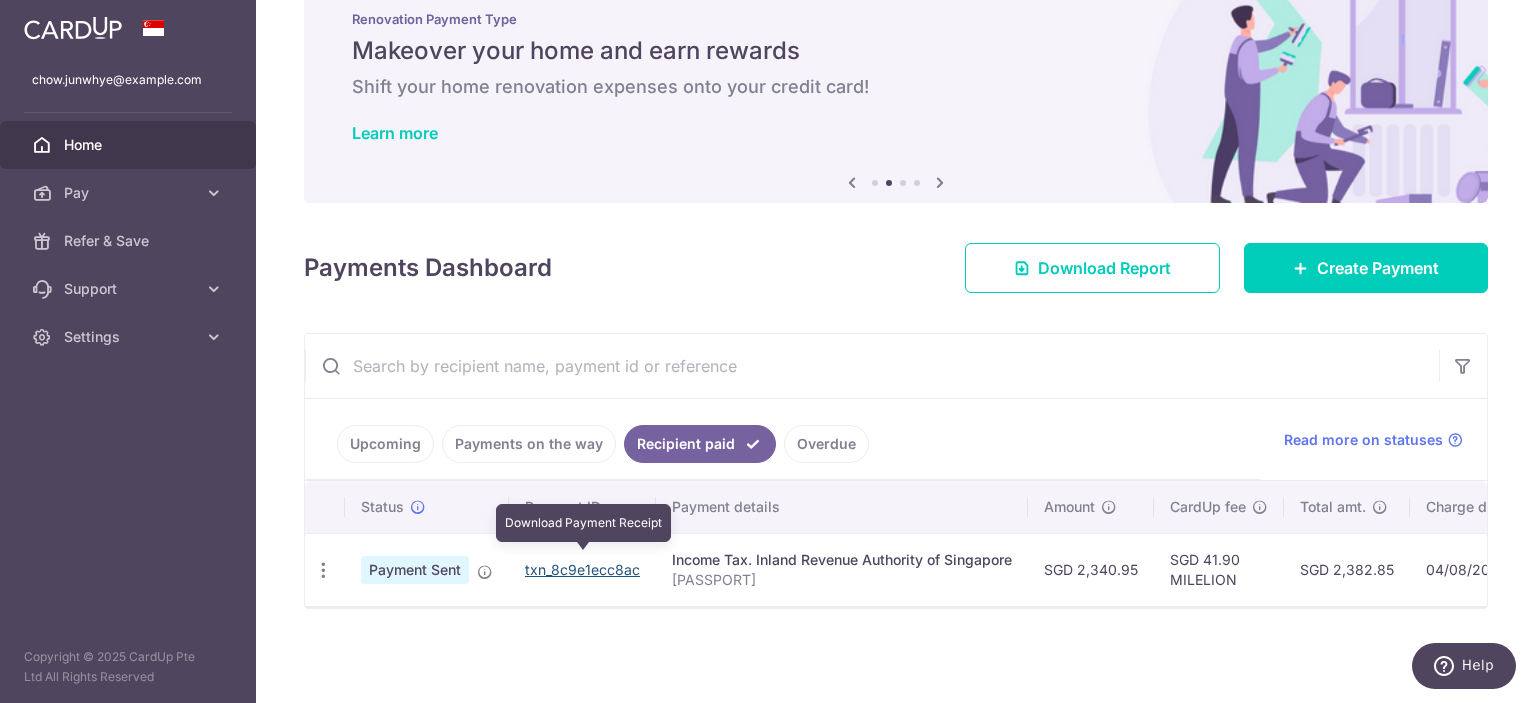 click on "txn_8c9e1ecc8ac" at bounding box center (582, 569) 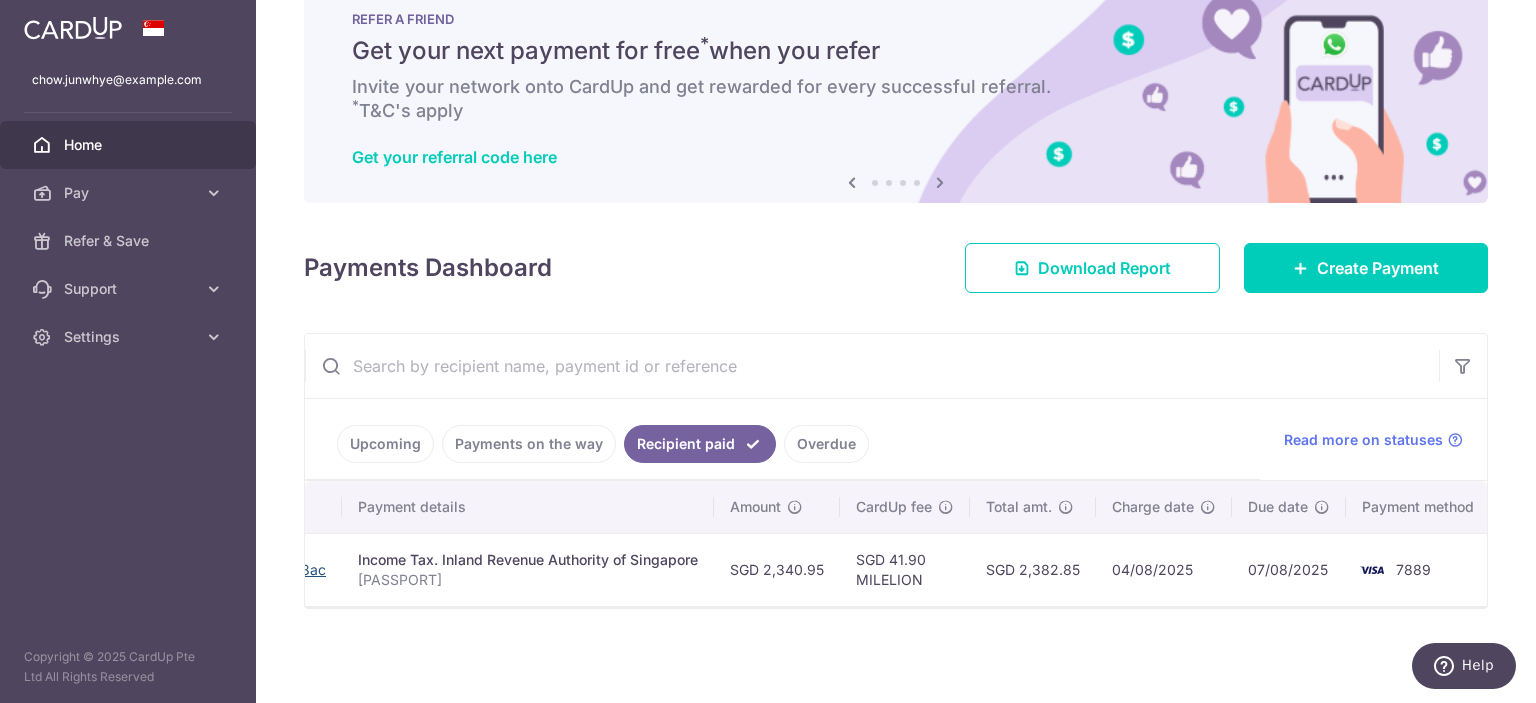 scroll, scrollTop: 0, scrollLeft: 327, axis: horizontal 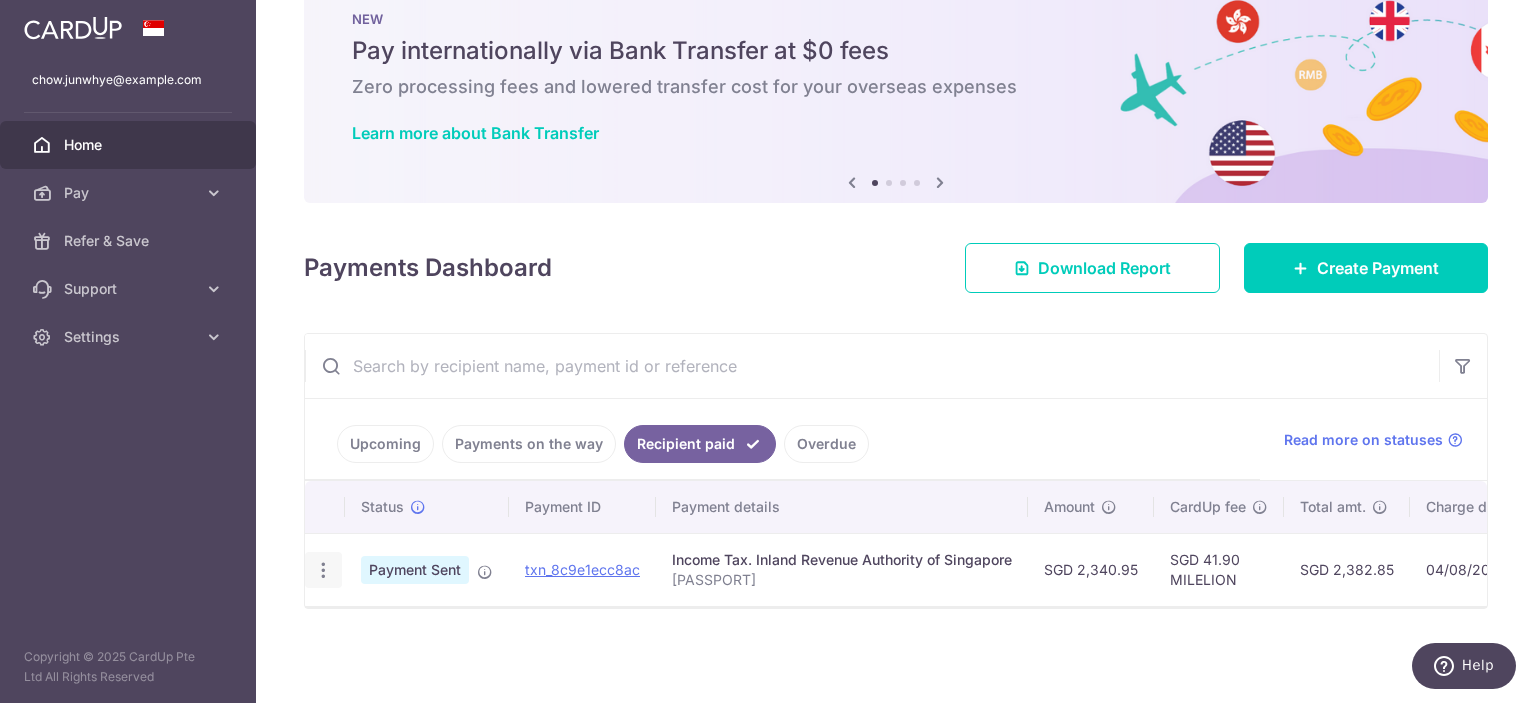 click at bounding box center [323, 570] 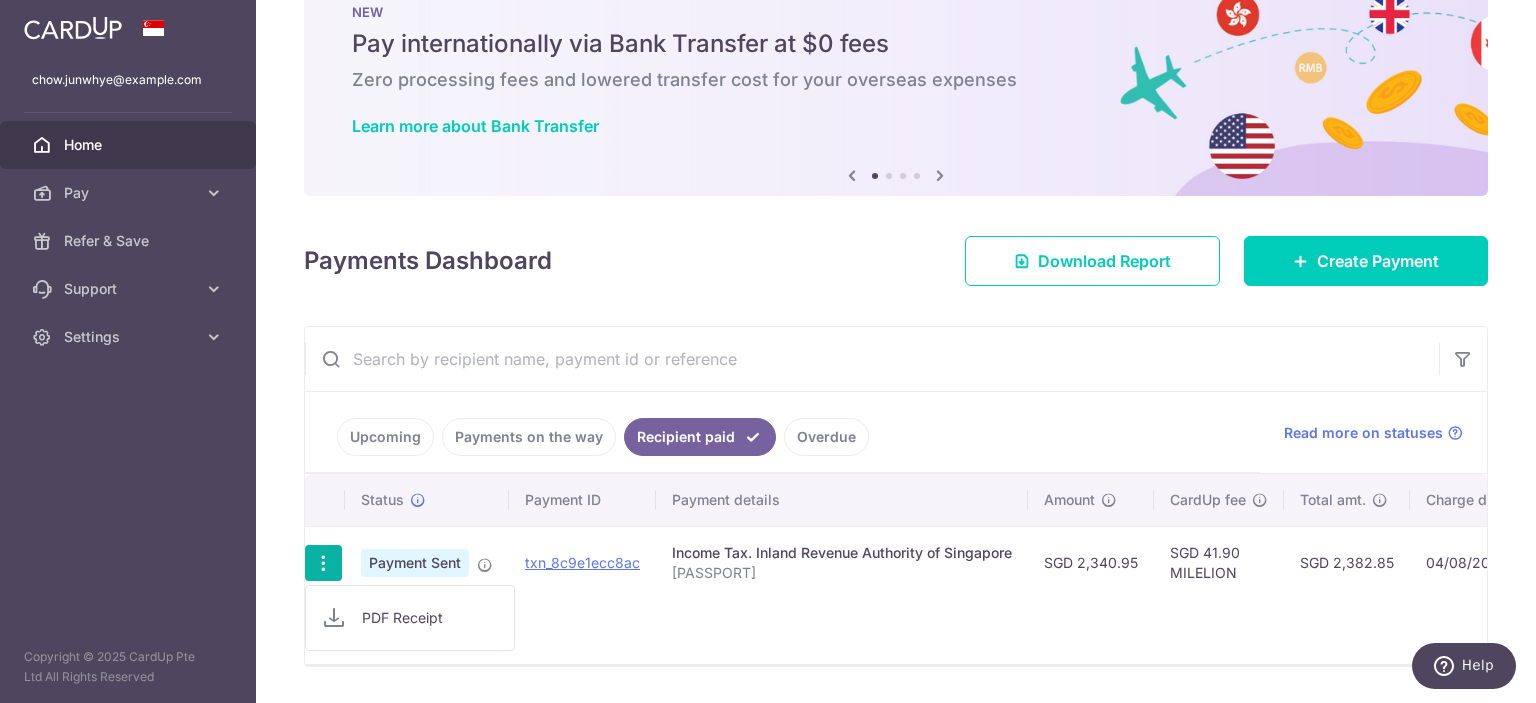 click on "Payment Sent" at bounding box center [427, 562] 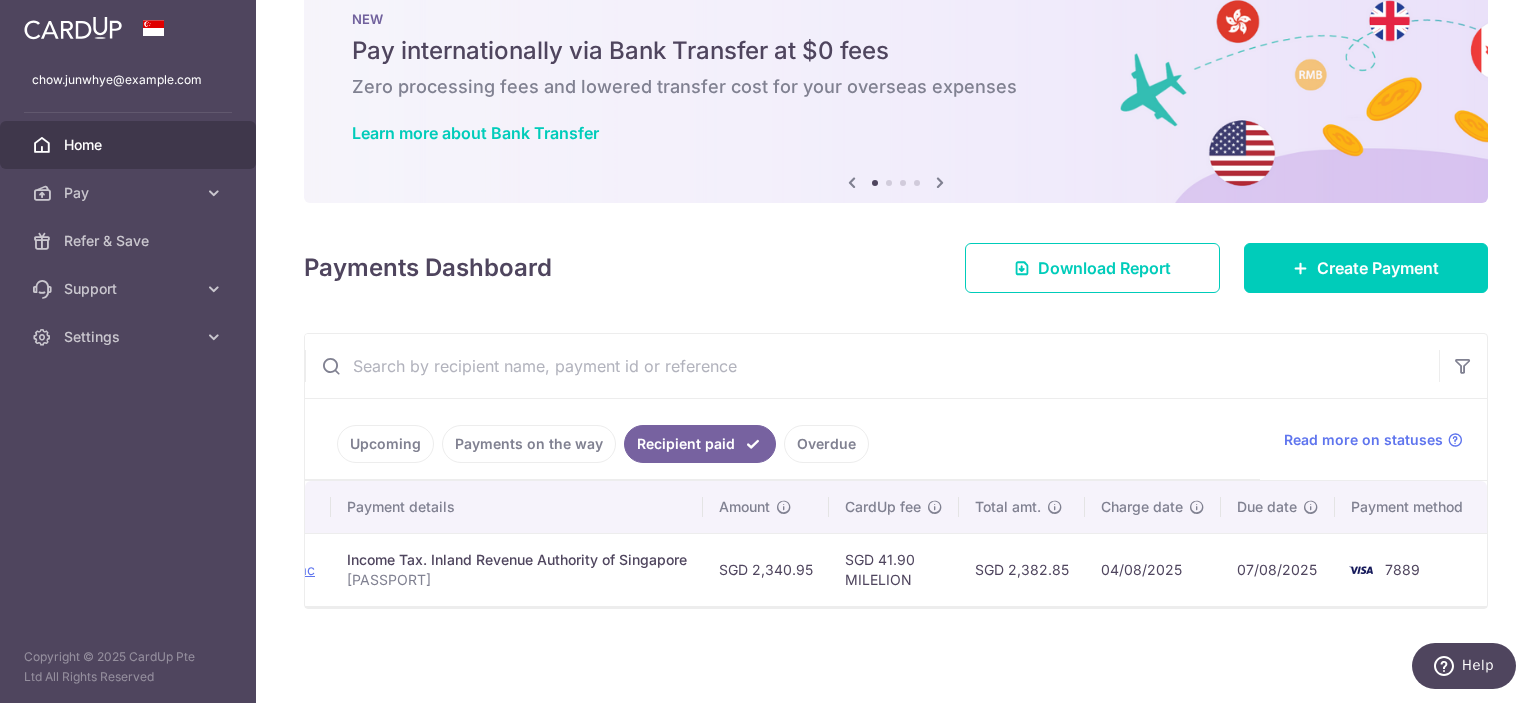 scroll, scrollTop: 0, scrollLeft: 0, axis: both 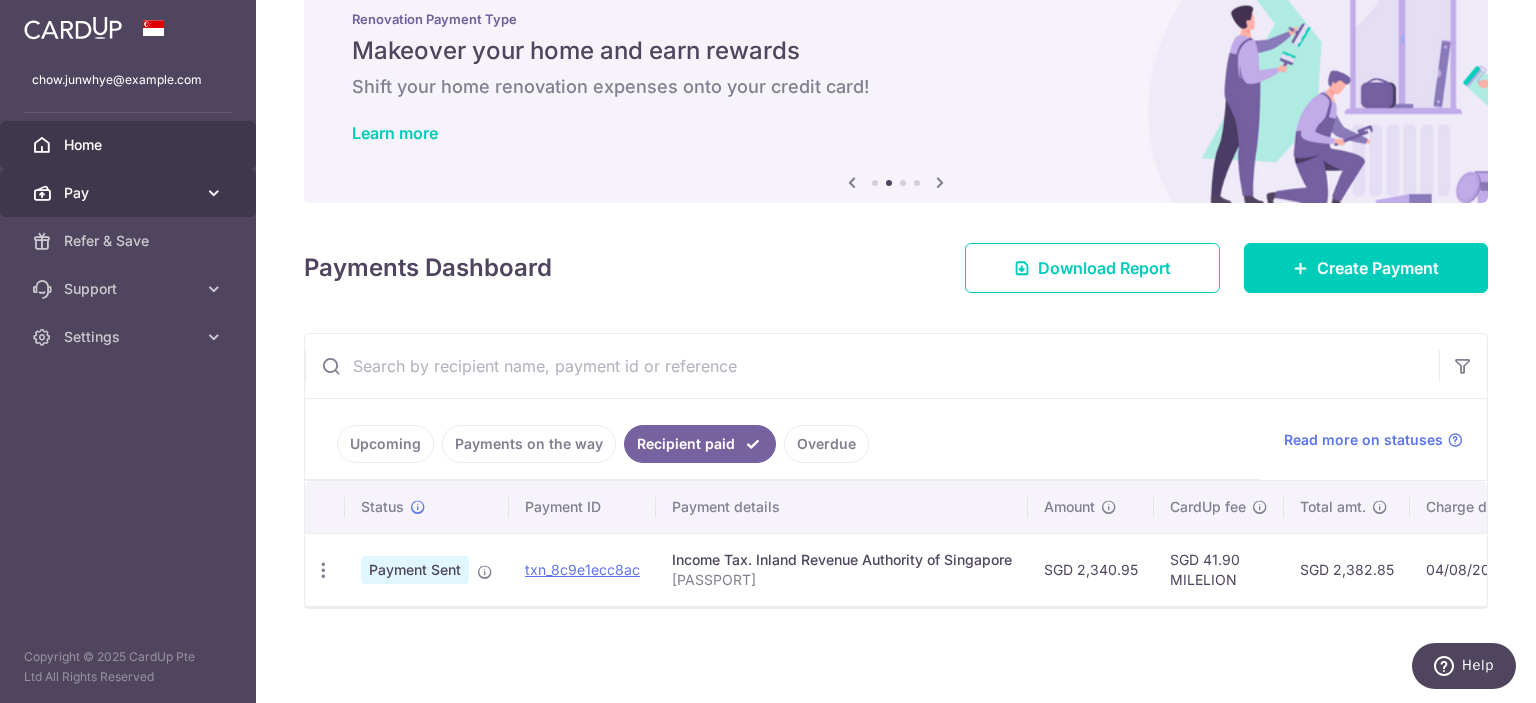 click on "Pay" at bounding box center (130, 193) 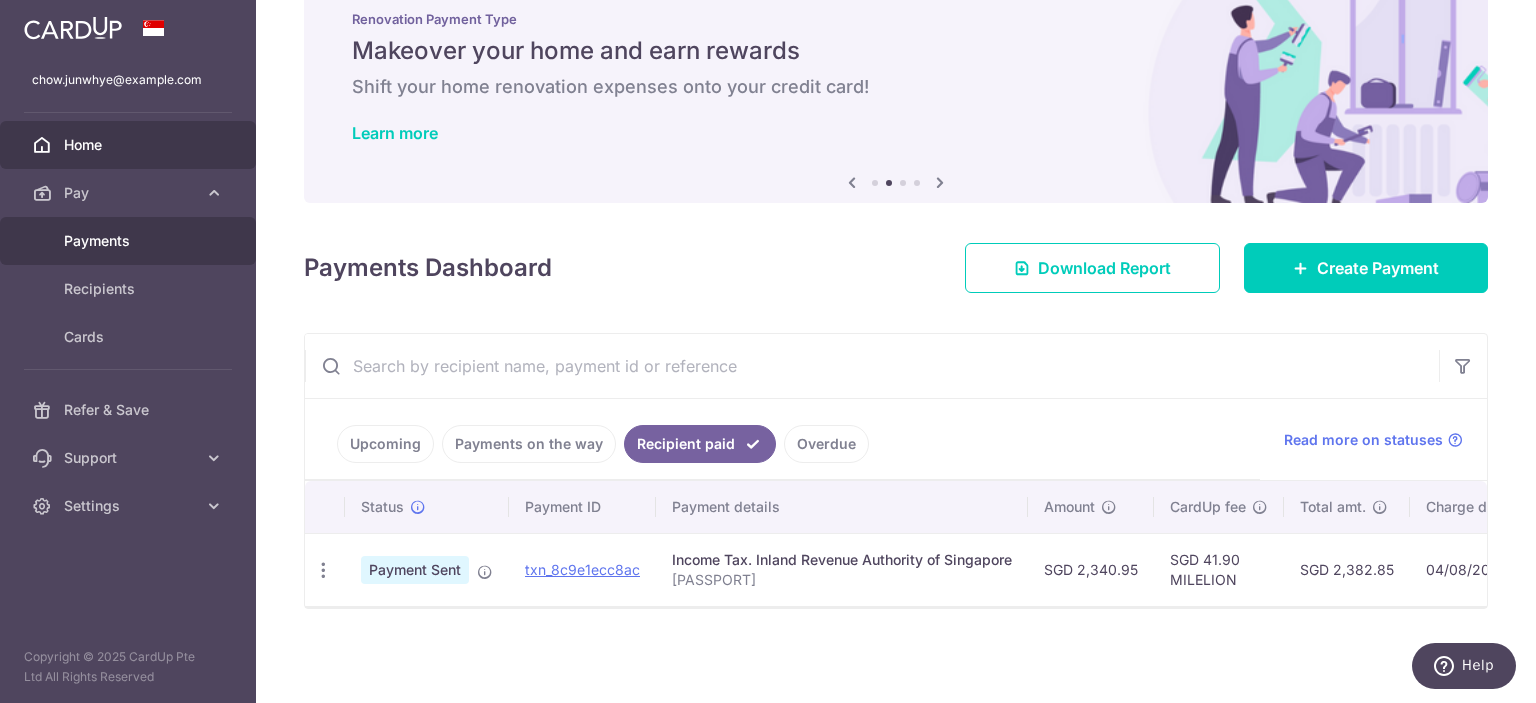 click on "Payments" at bounding box center (128, 241) 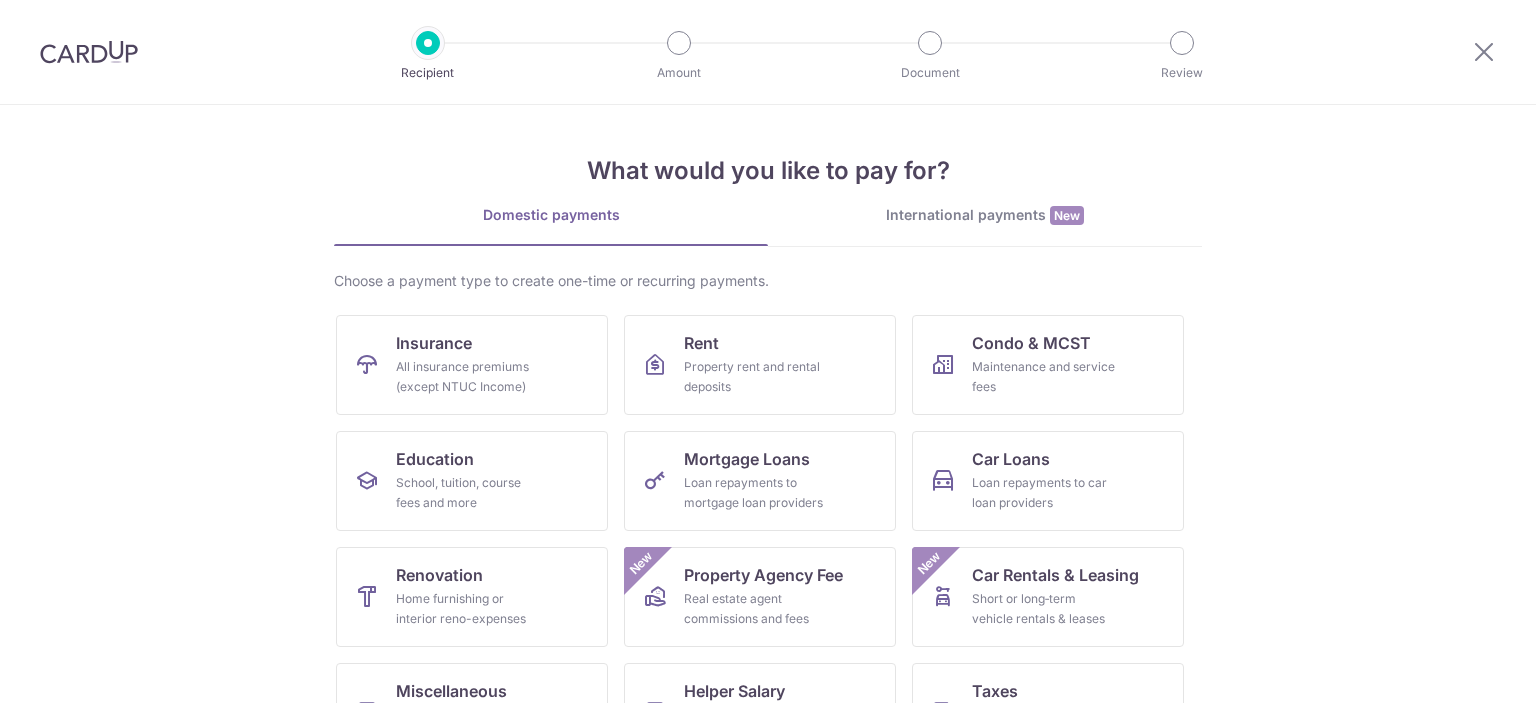 scroll, scrollTop: 0, scrollLeft: 0, axis: both 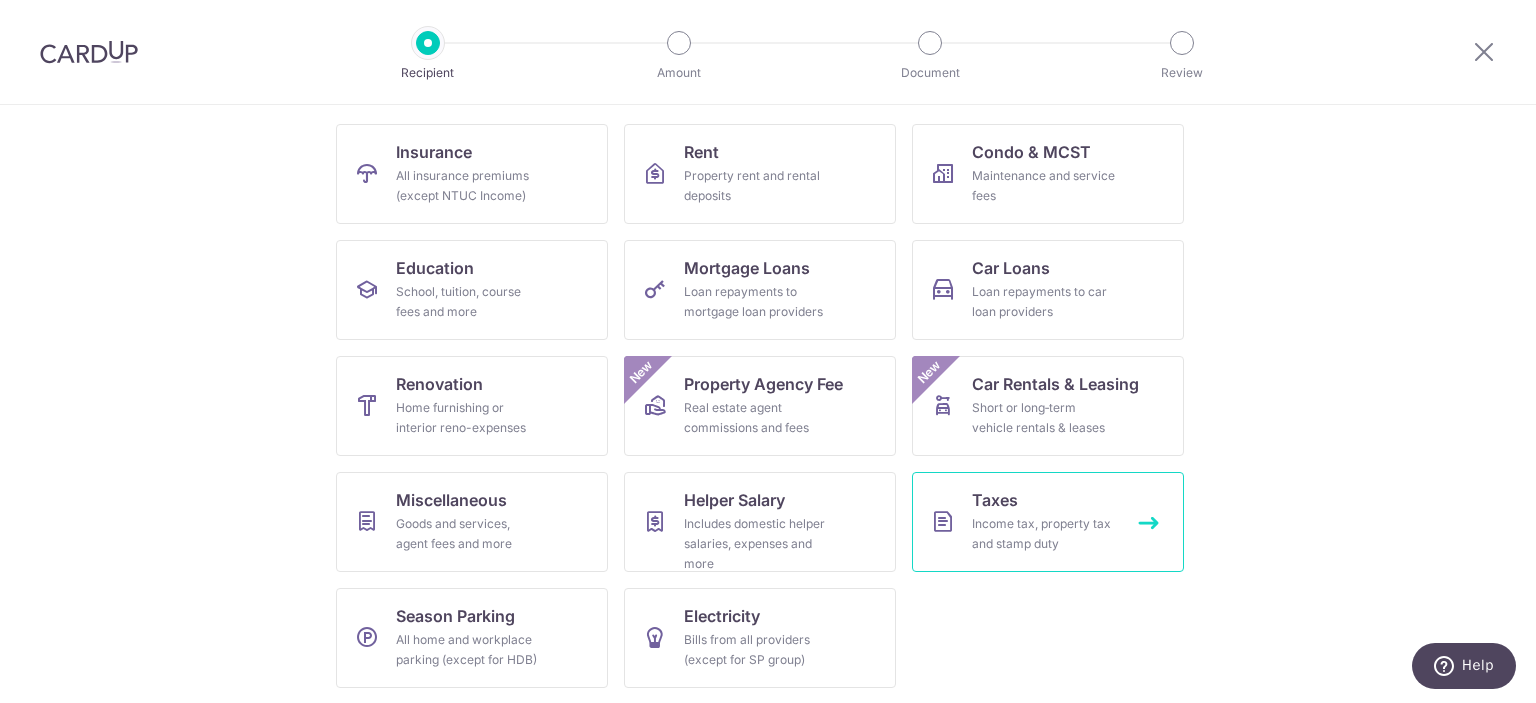 click on "Taxes Income tax, property tax and stamp duty" at bounding box center (1048, 522) 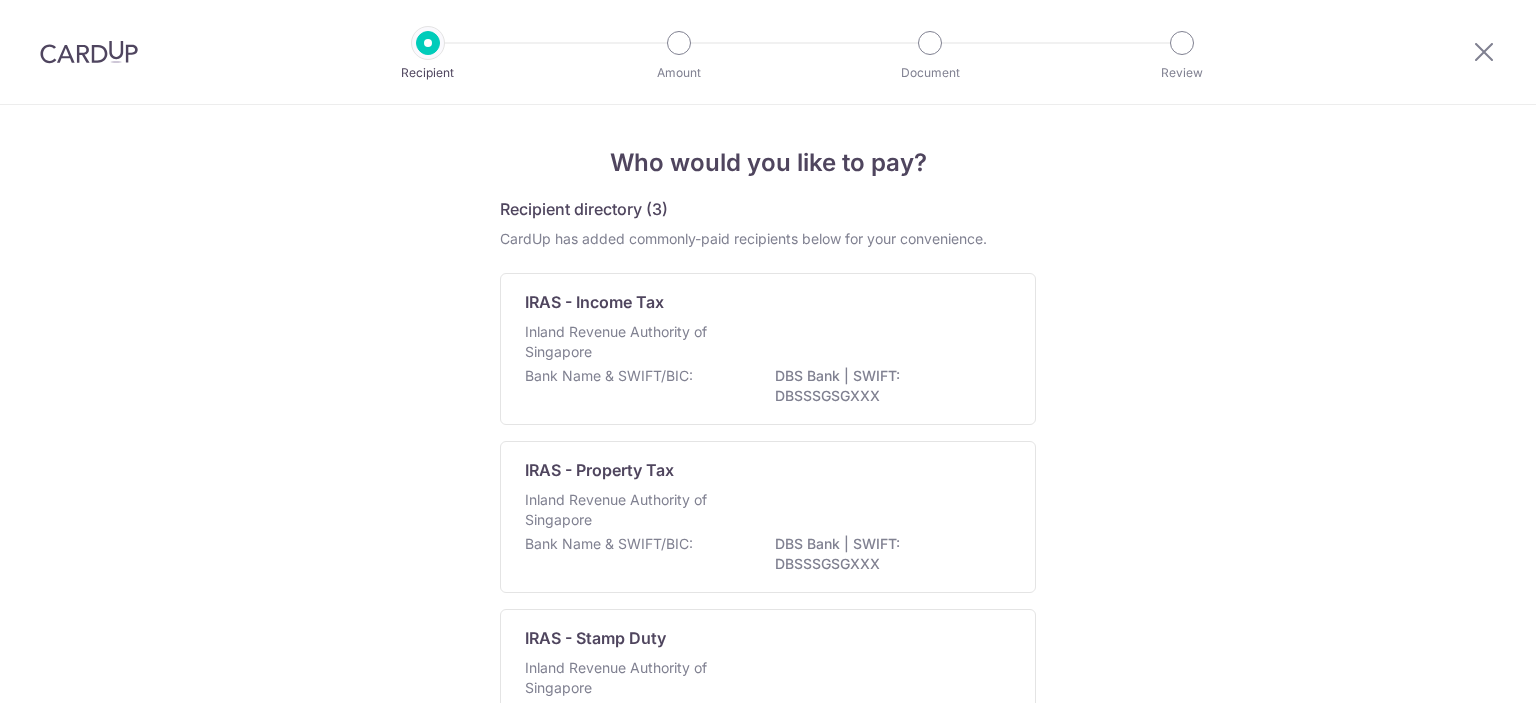 scroll, scrollTop: 0, scrollLeft: 0, axis: both 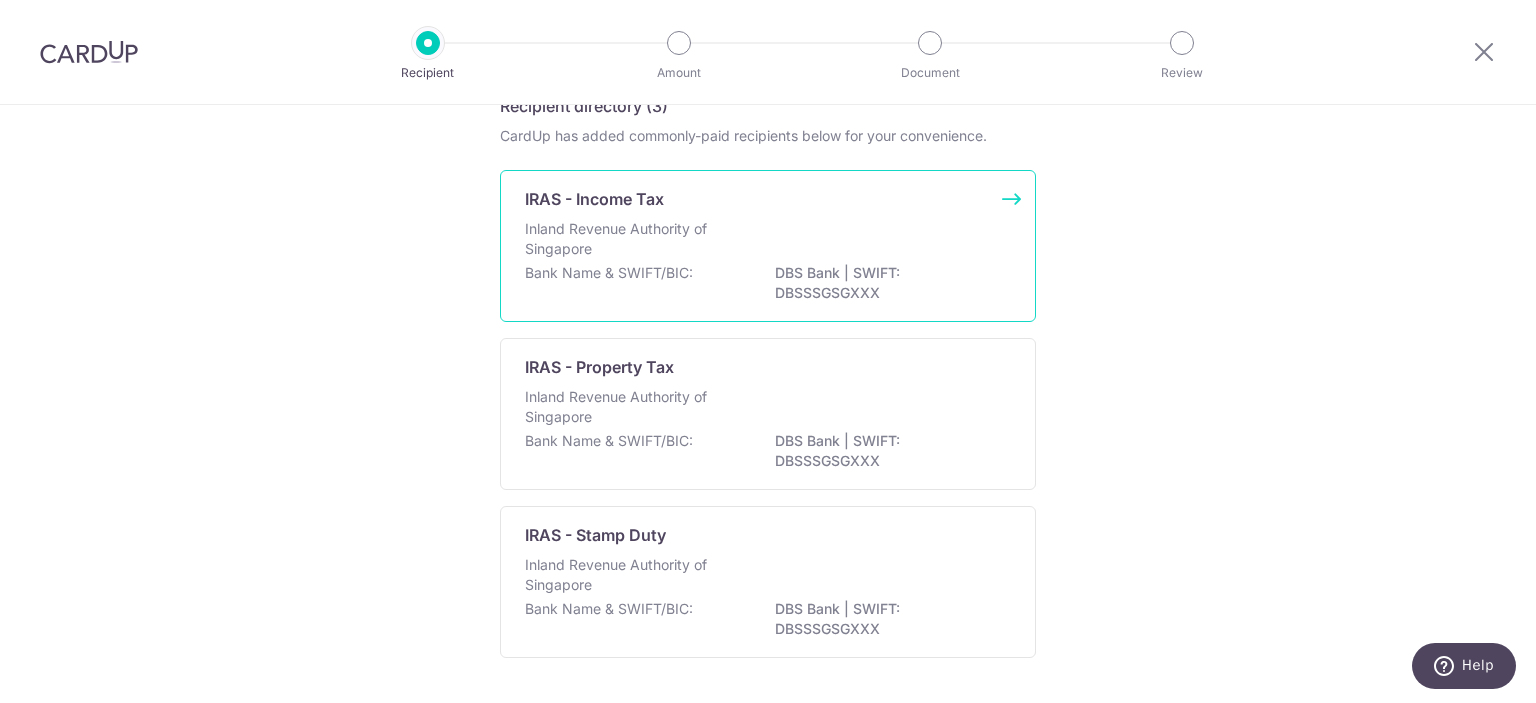 click on "Bank Name & SWIFT/BIC:" at bounding box center [609, 273] 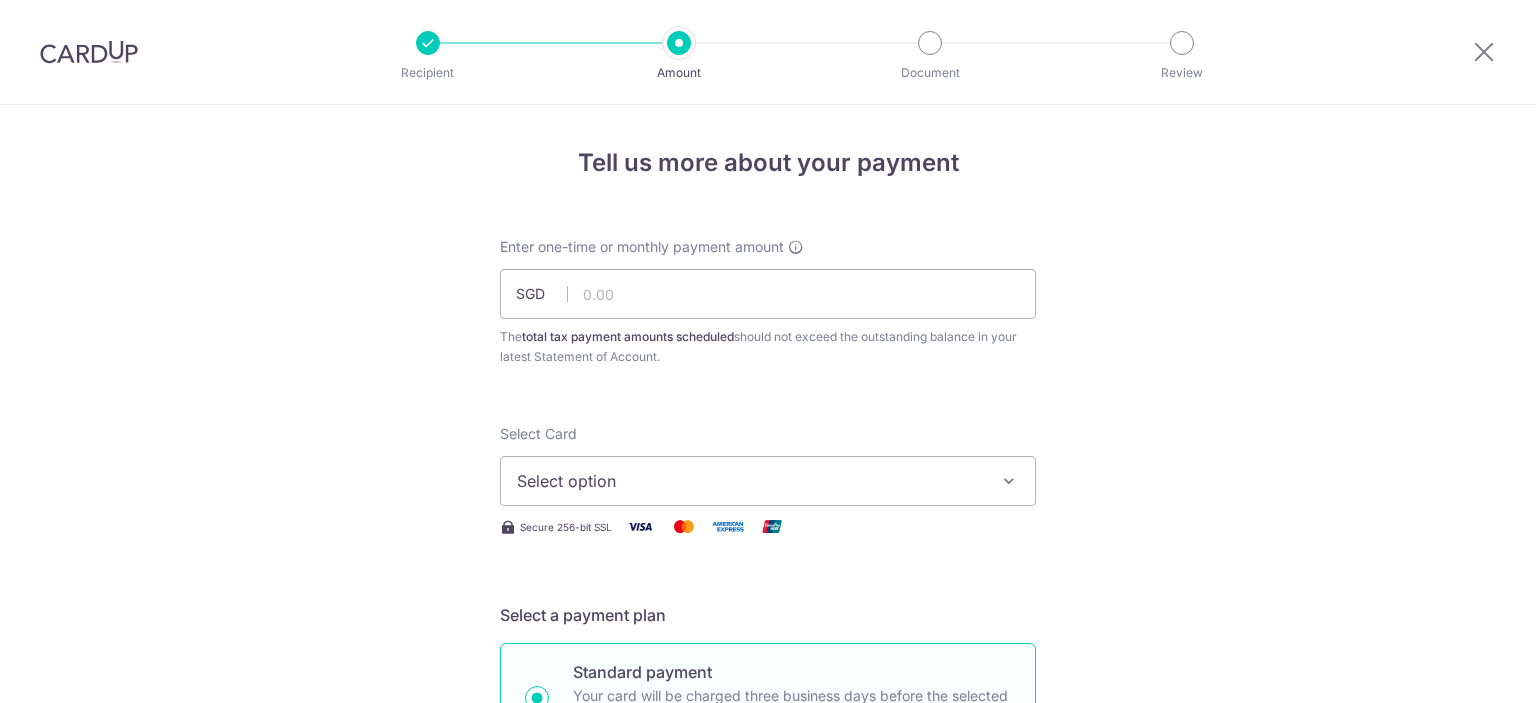 scroll, scrollTop: 0, scrollLeft: 0, axis: both 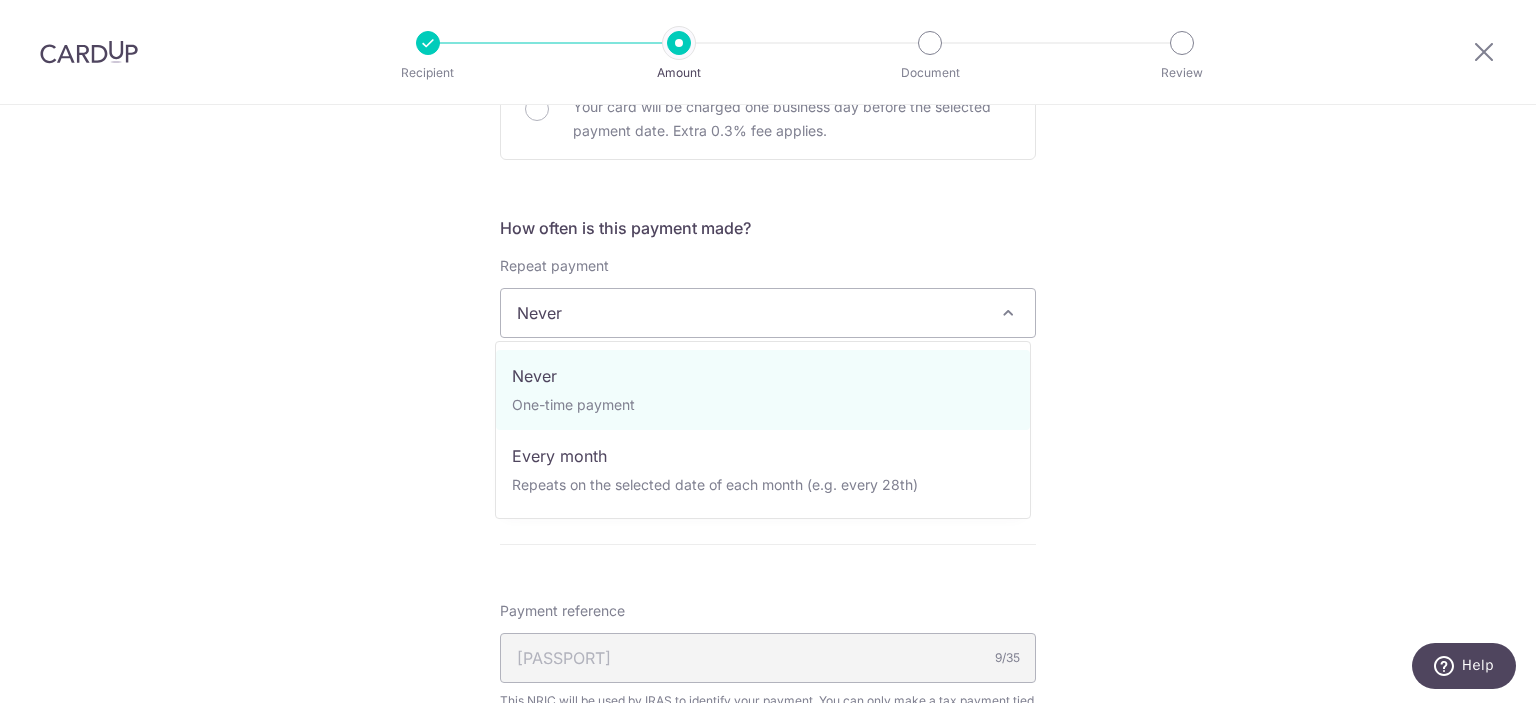 click on "Never" at bounding box center (768, 313) 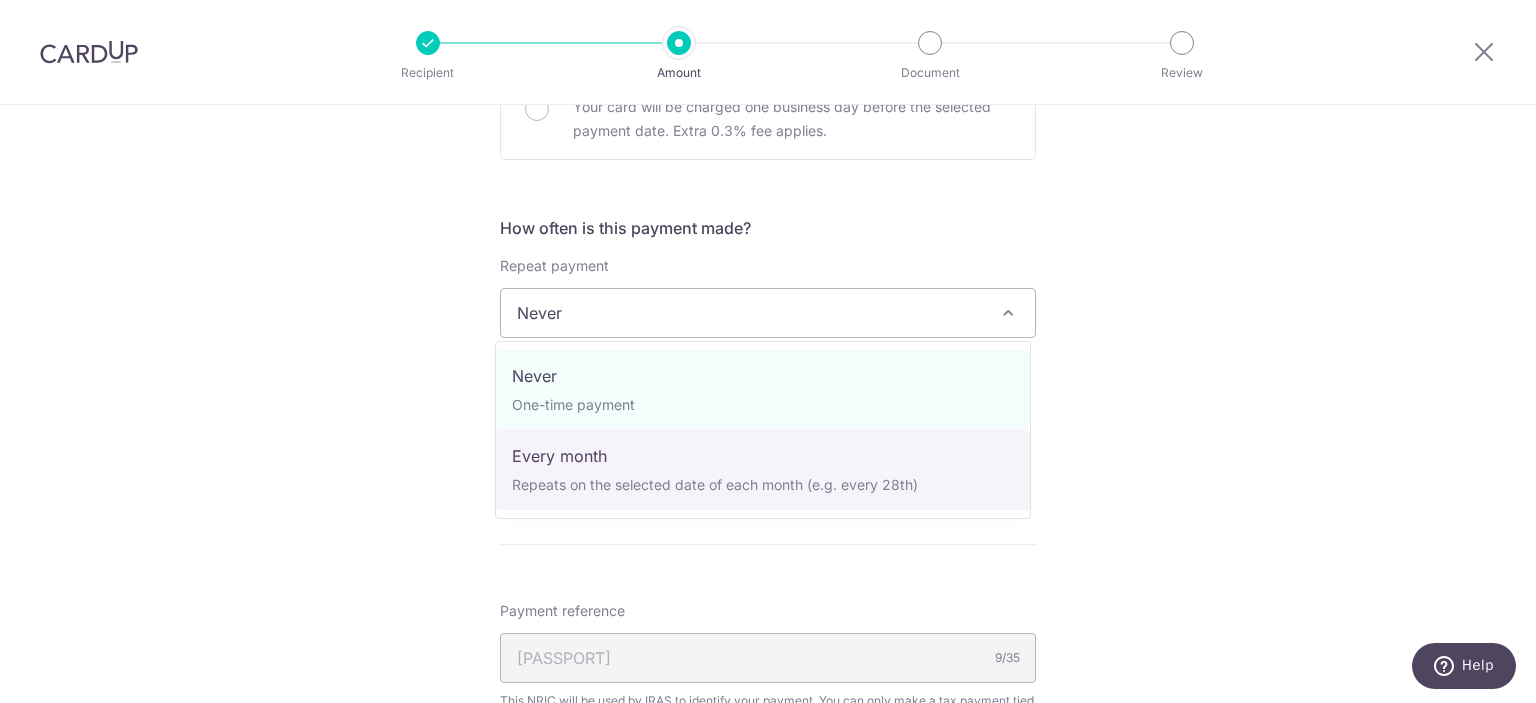 select on "3" 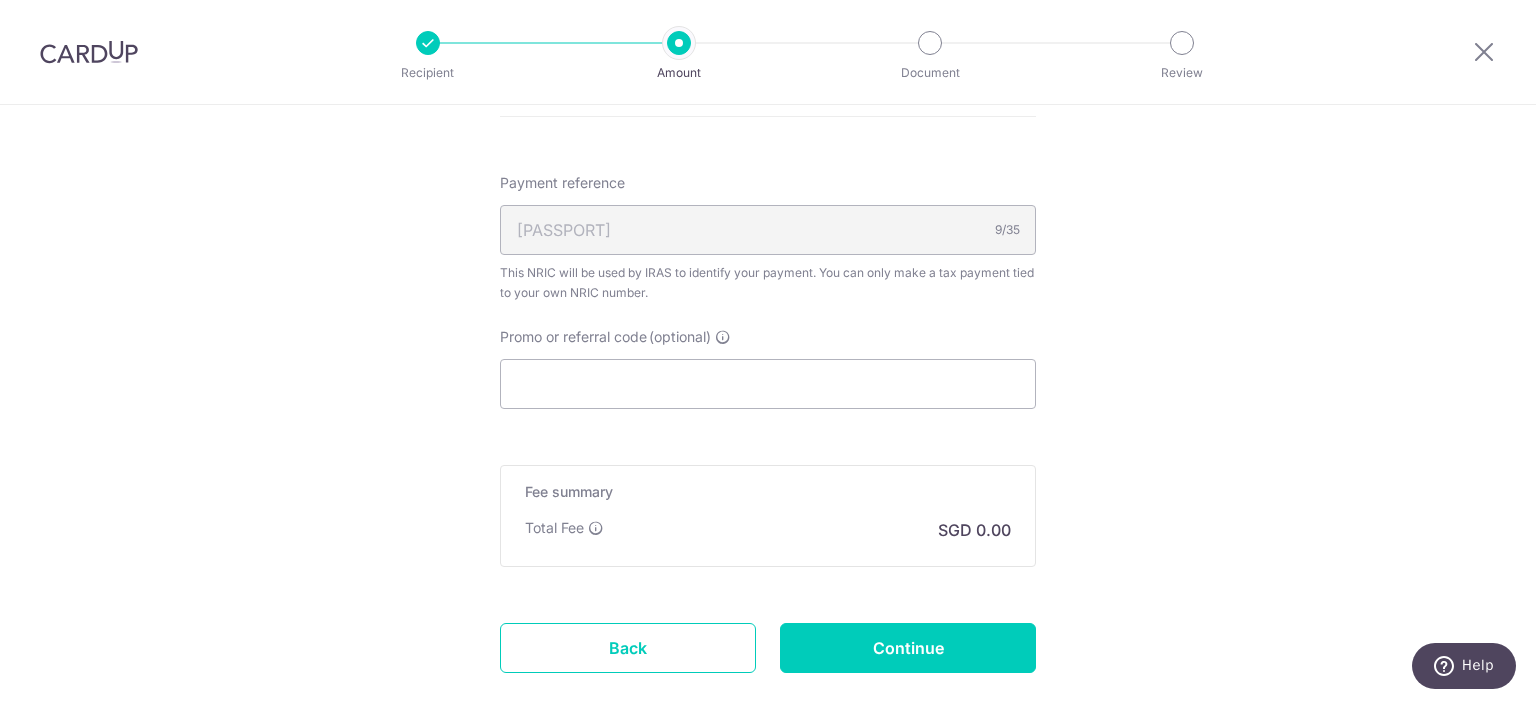 scroll, scrollTop: 1484, scrollLeft: 0, axis: vertical 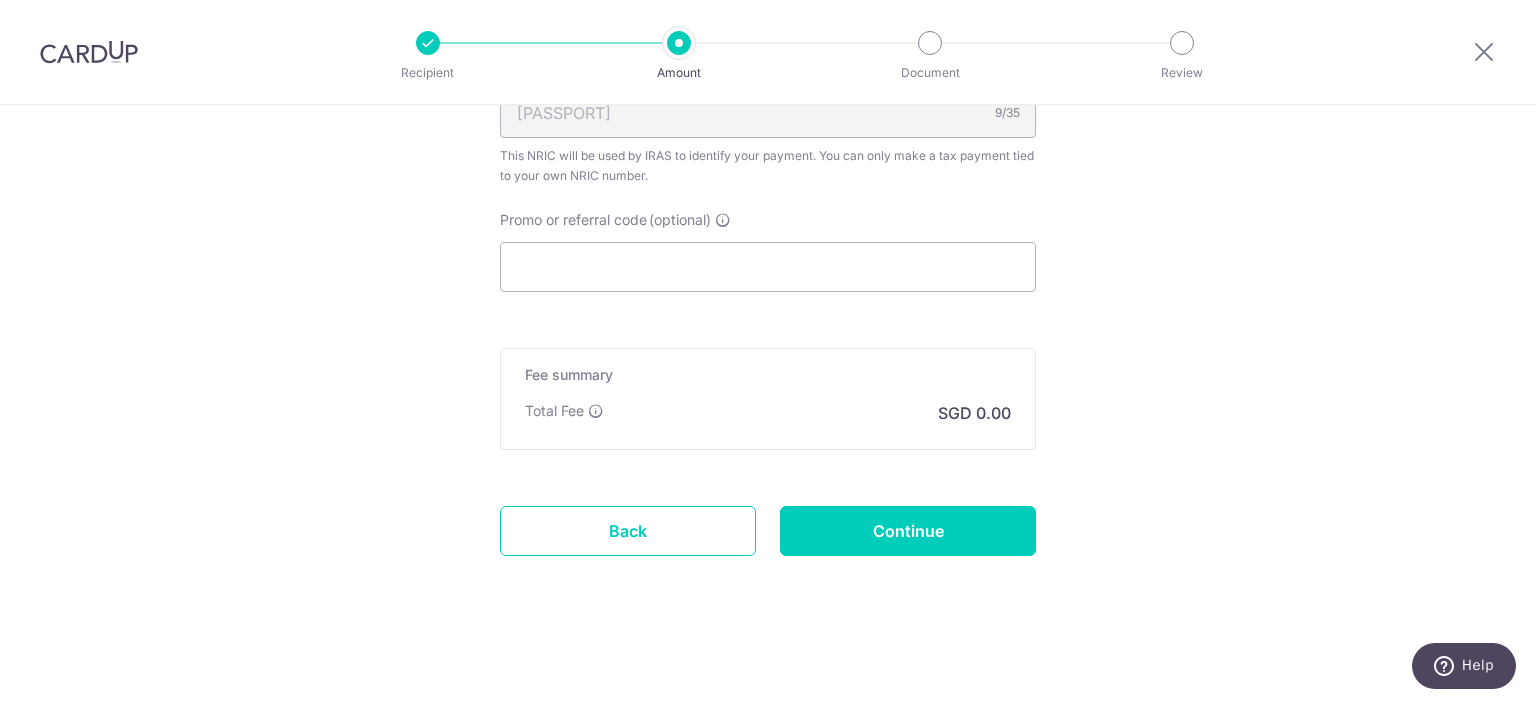 click at bounding box center (89, 52) 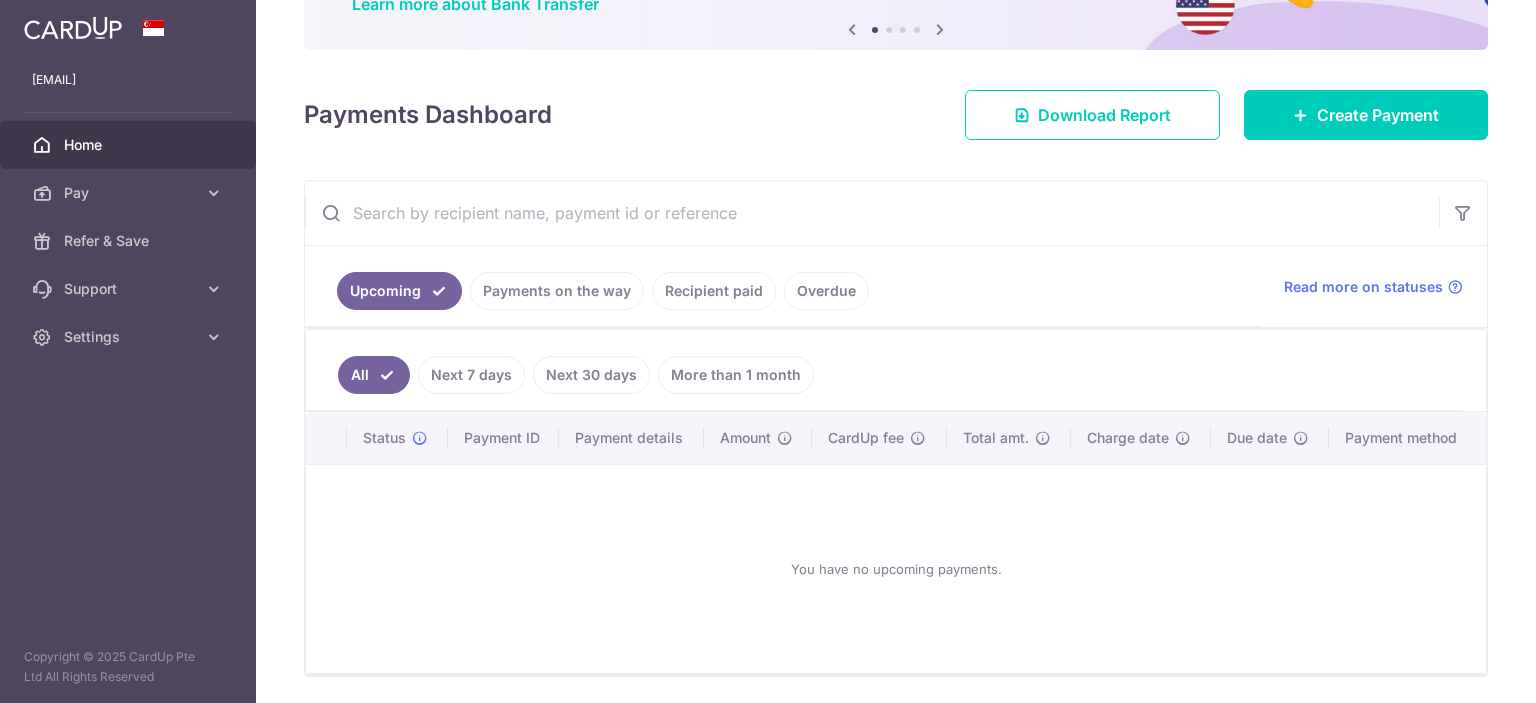 scroll, scrollTop: 200, scrollLeft: 0, axis: vertical 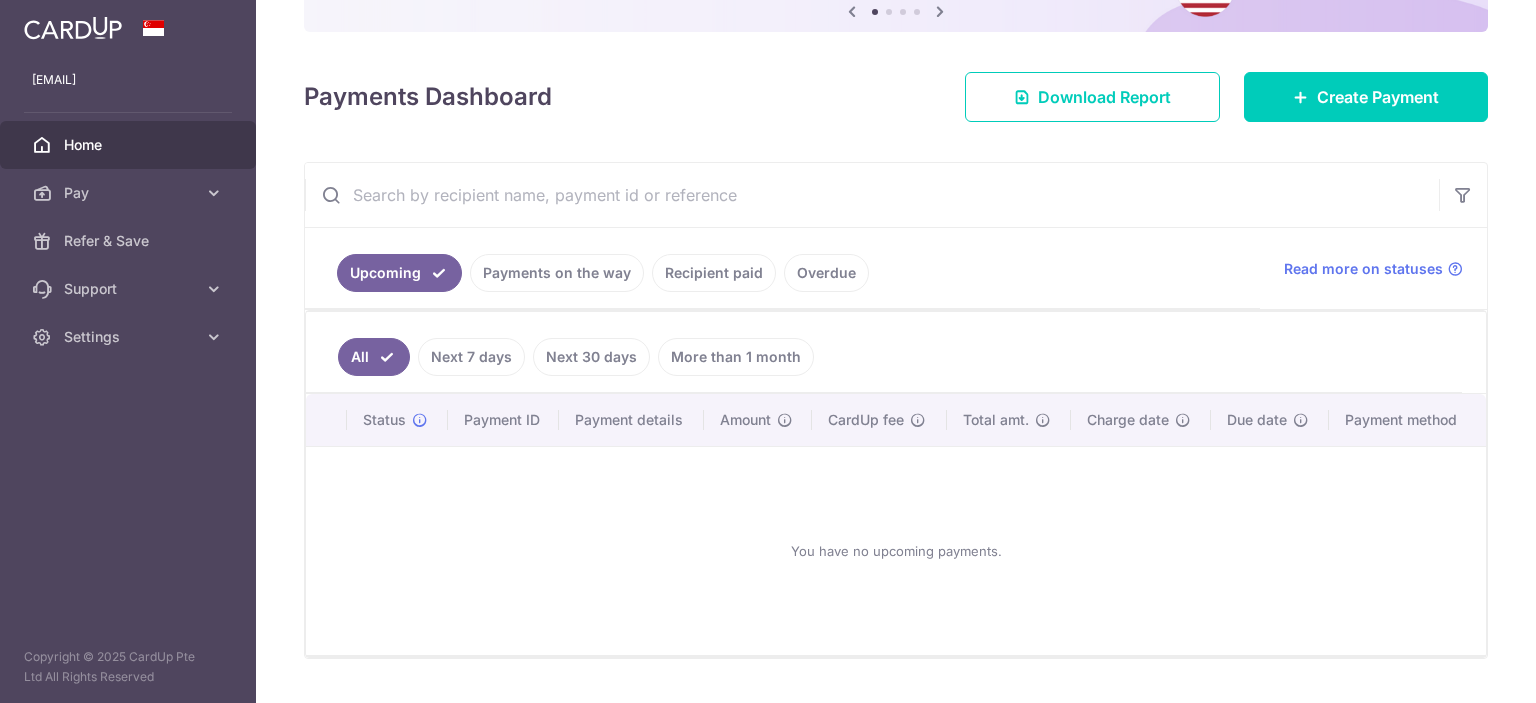 click on "Next 30 days" at bounding box center [591, 357] 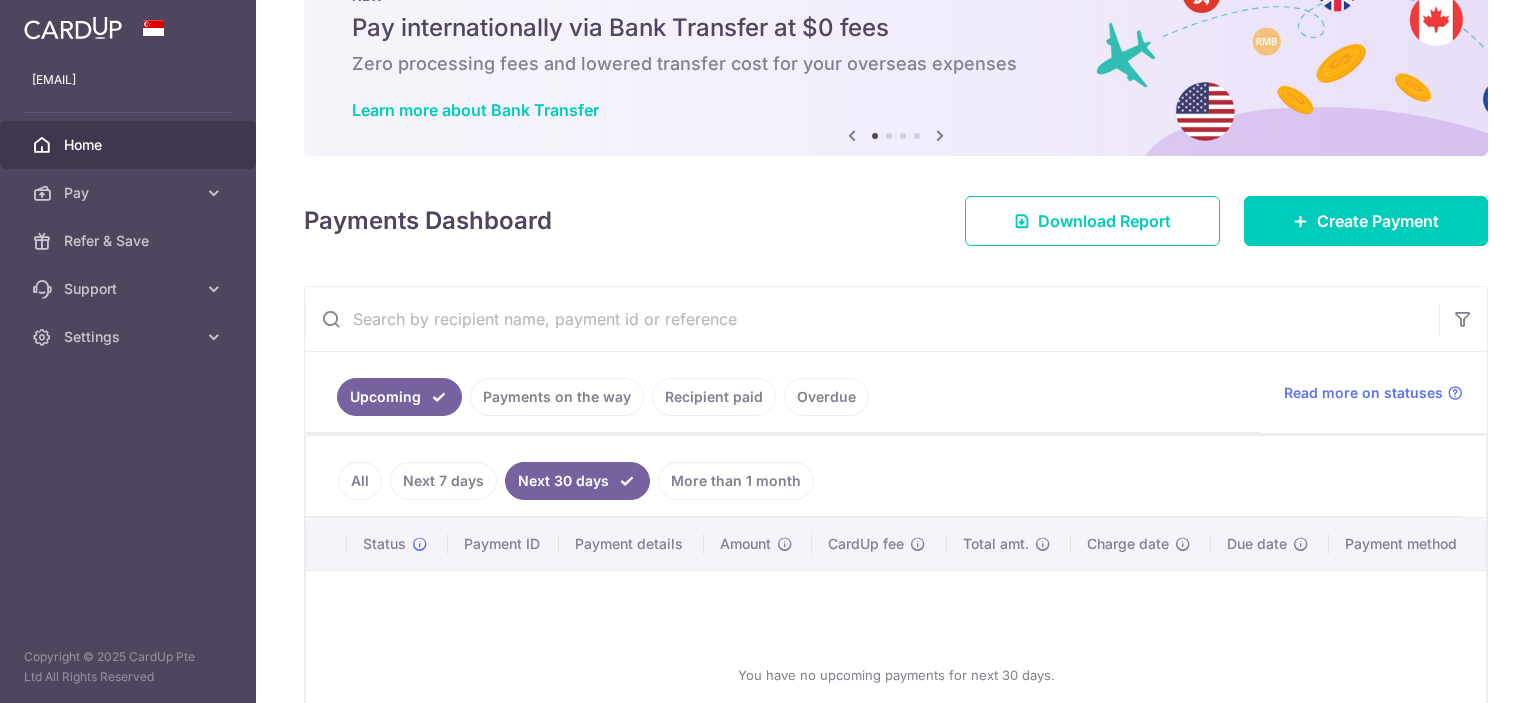 scroll, scrollTop: 200, scrollLeft: 0, axis: vertical 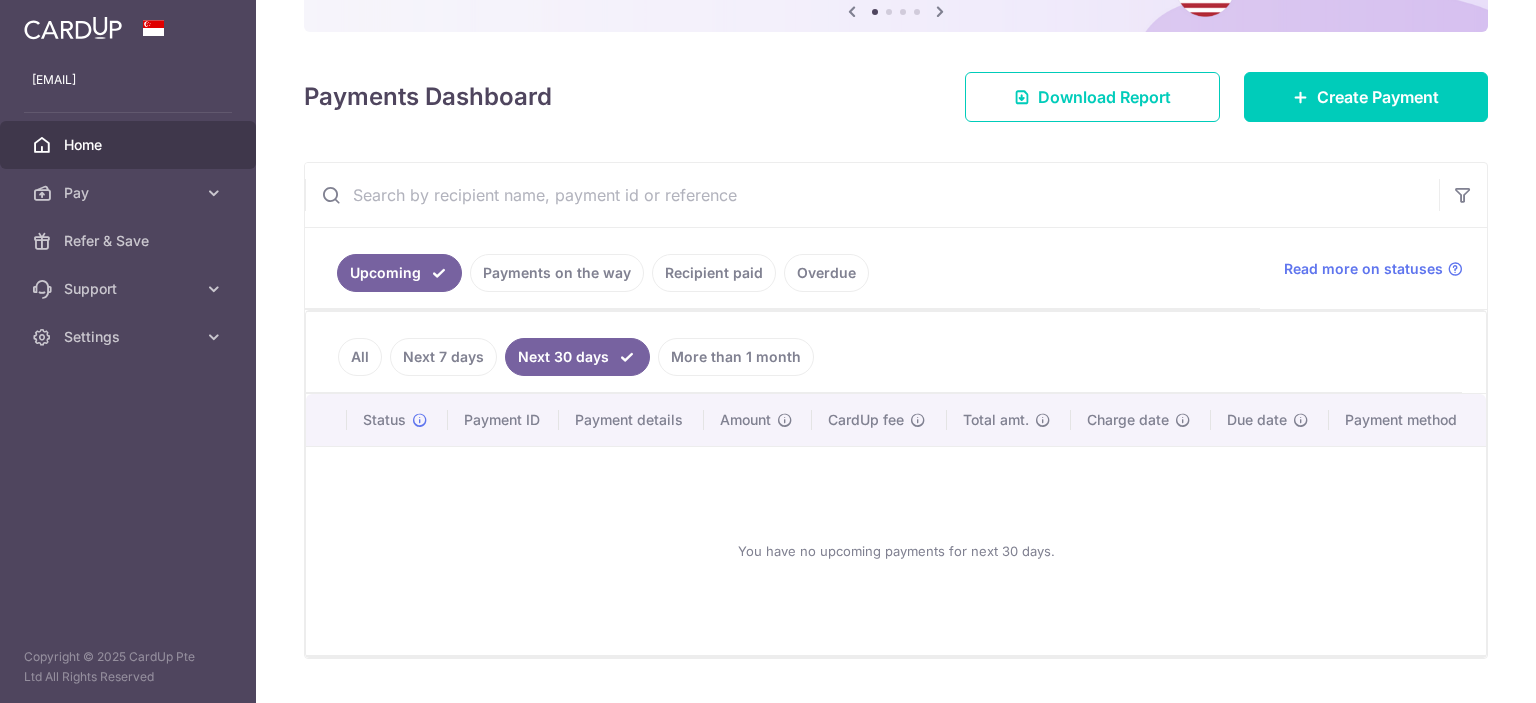 click on "More than 1 month" at bounding box center (736, 357) 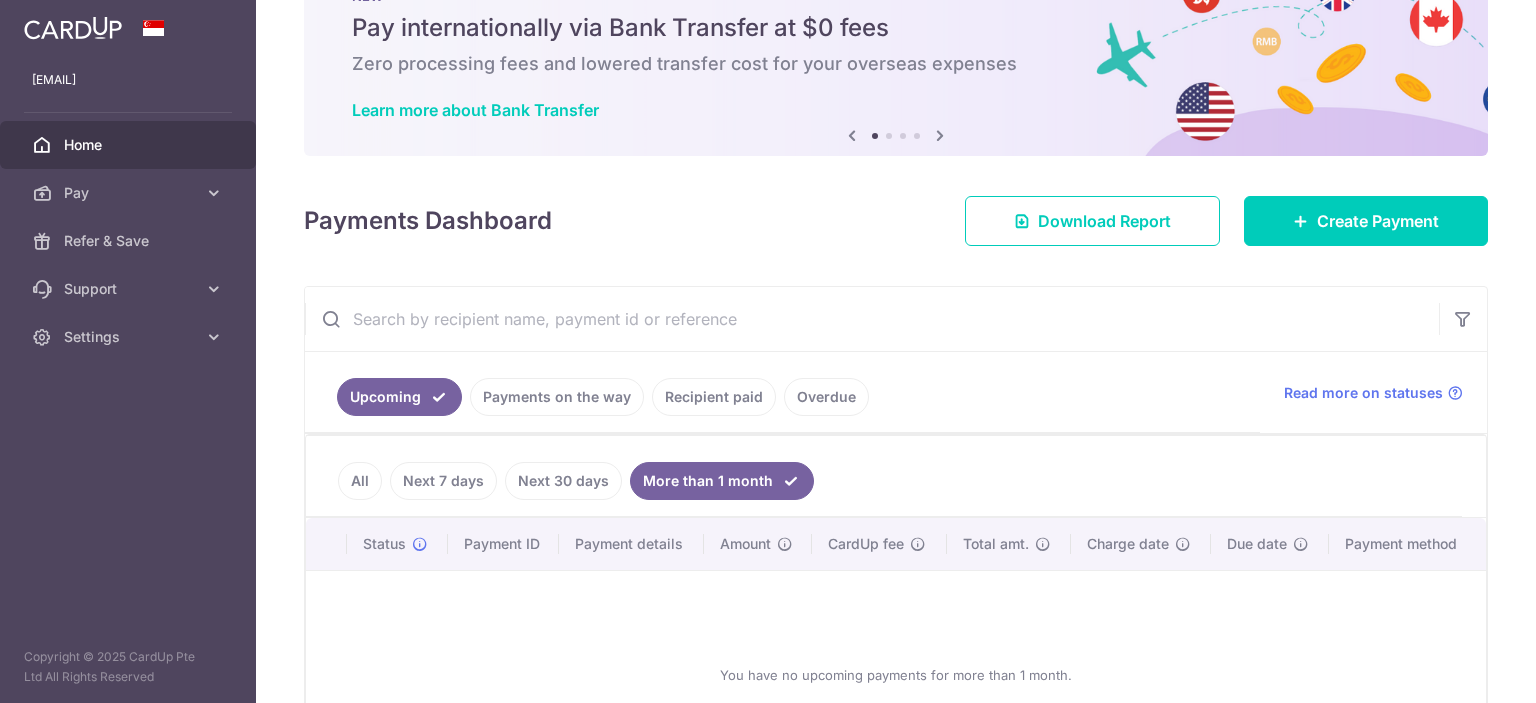 scroll, scrollTop: 200, scrollLeft: 0, axis: vertical 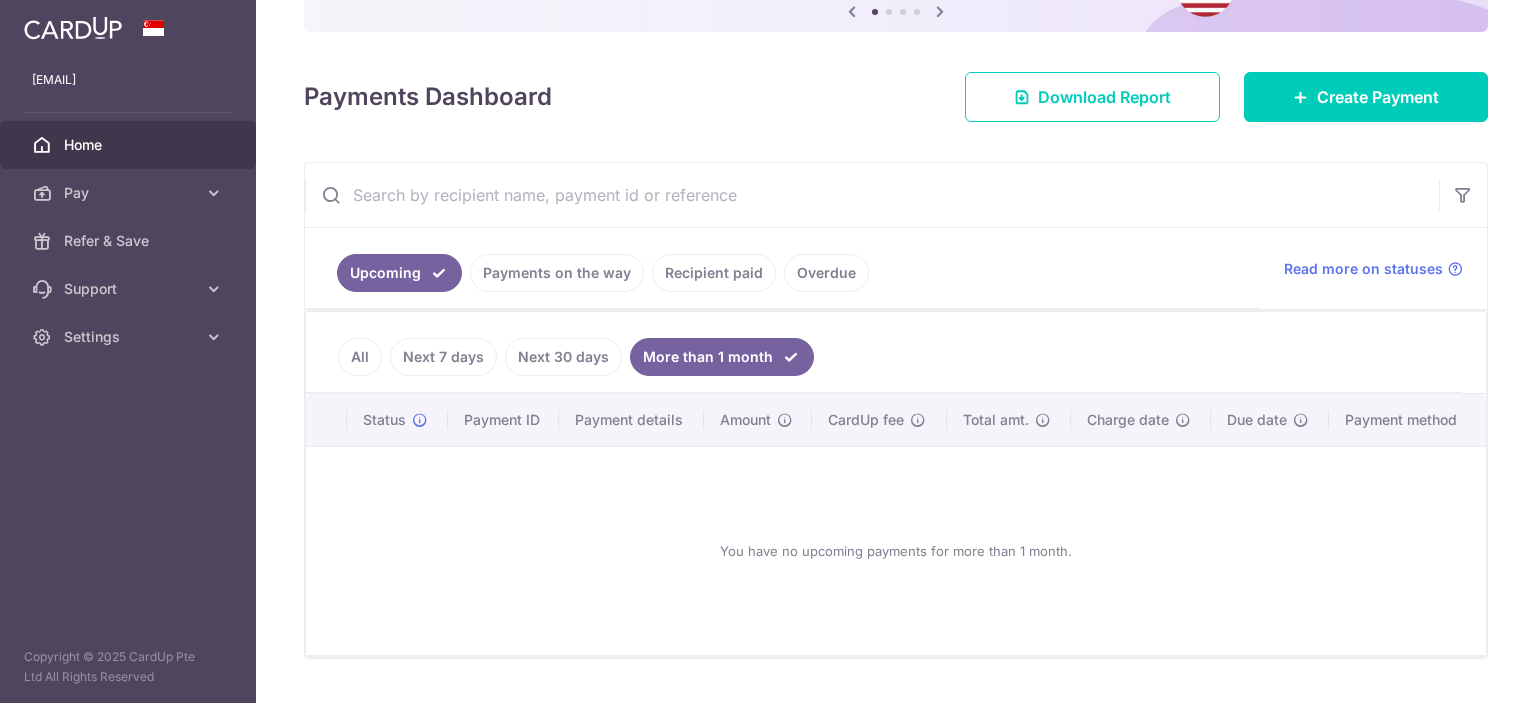 click on "Recipient paid" at bounding box center [714, 273] 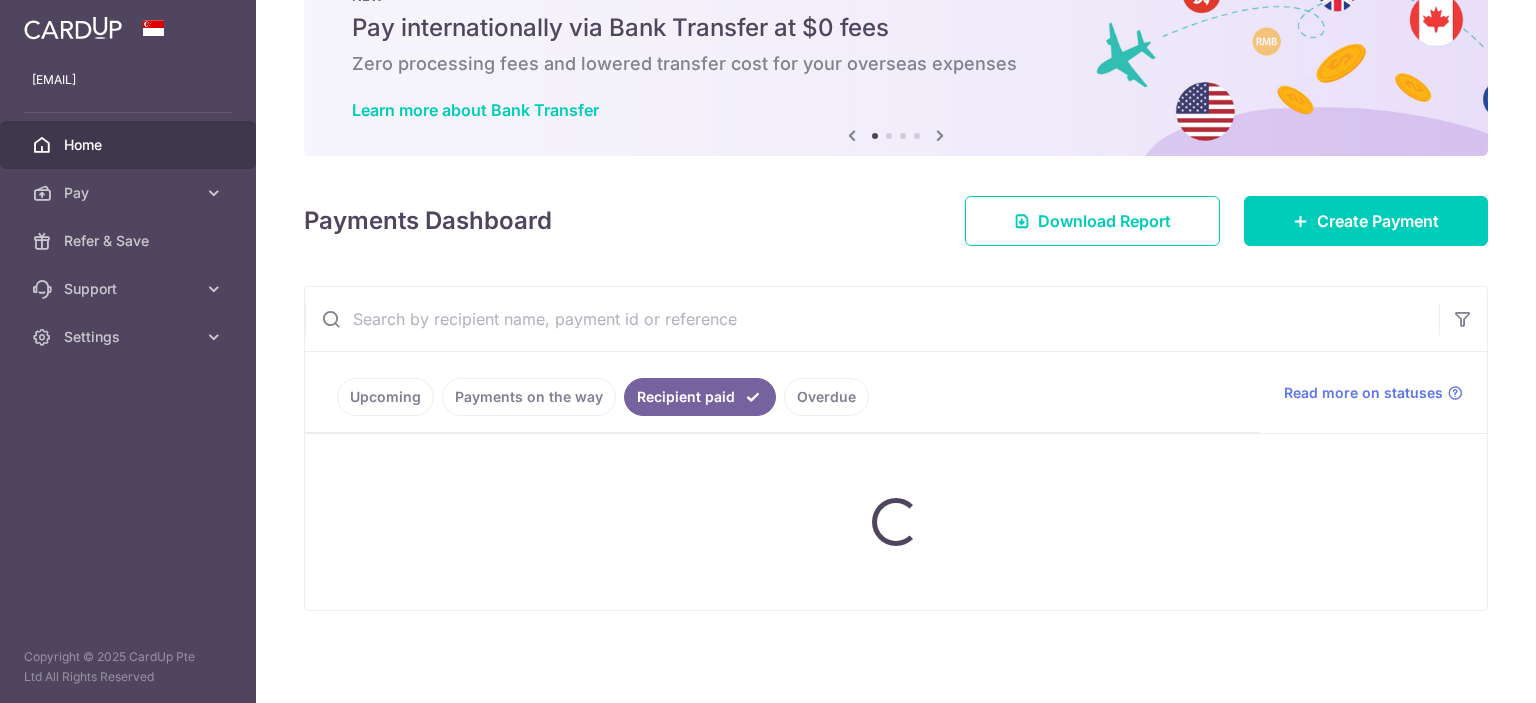 scroll, scrollTop: 36, scrollLeft: 0, axis: vertical 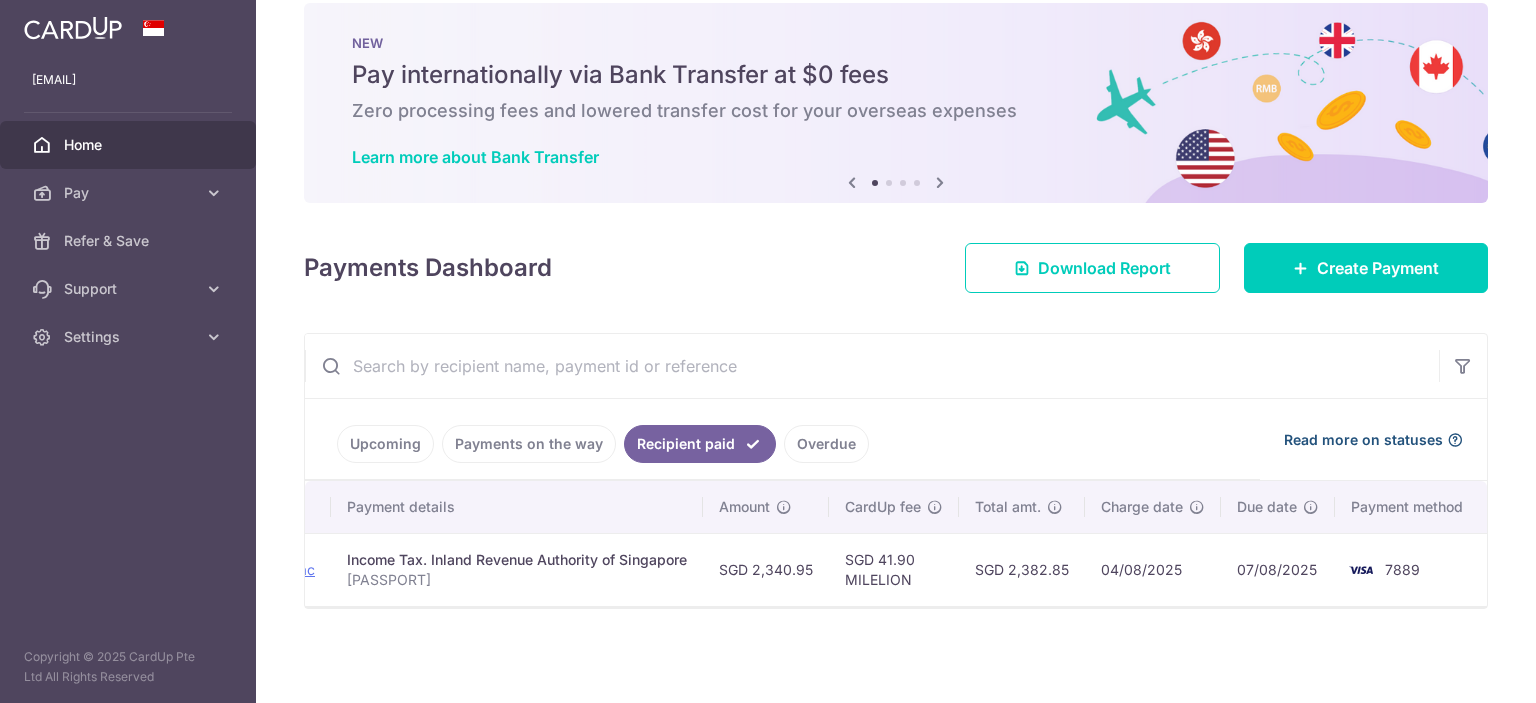 click on "Read more on statuses" at bounding box center [1363, 440] 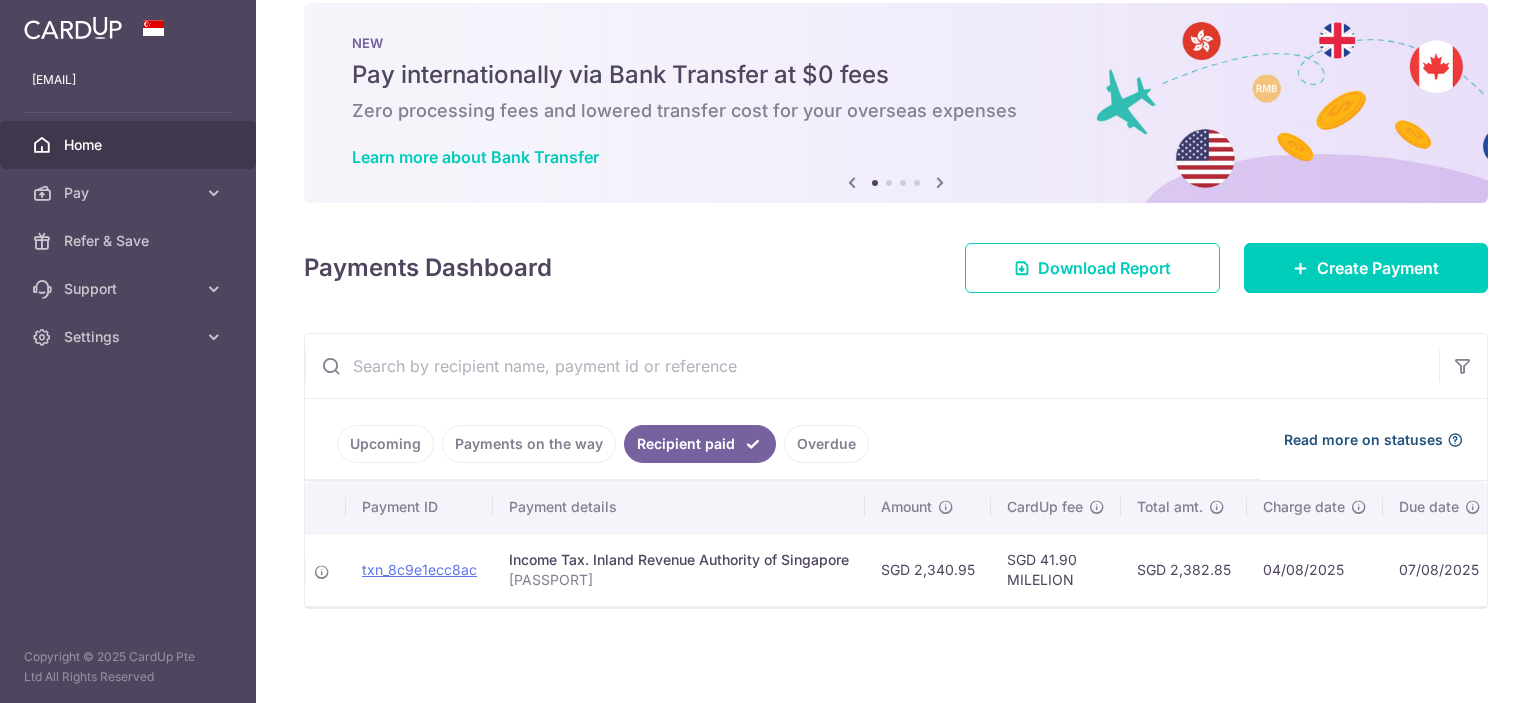 scroll, scrollTop: 0, scrollLeft: 327, axis: horizontal 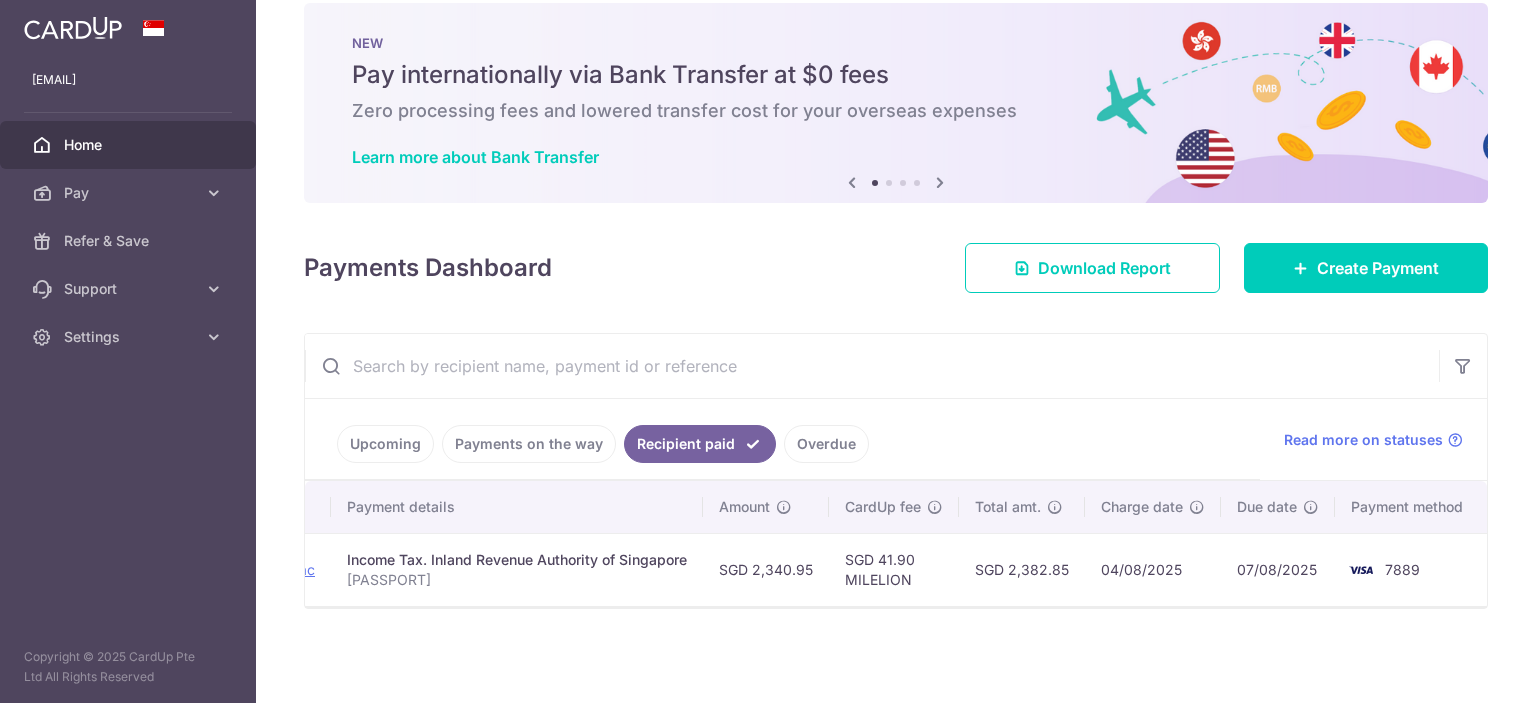 click on "Payments on the way" at bounding box center [529, 444] 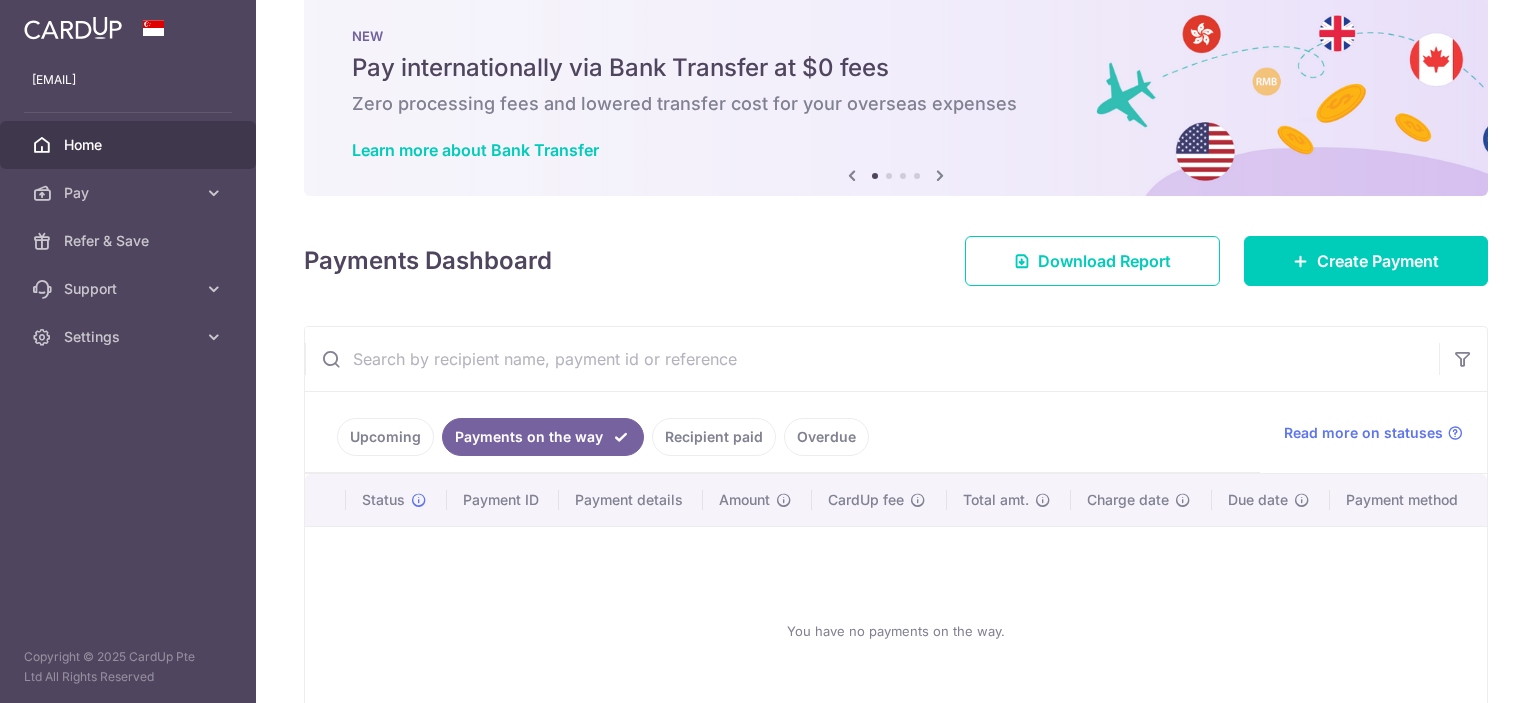 click on "Upcoming" at bounding box center (385, 437) 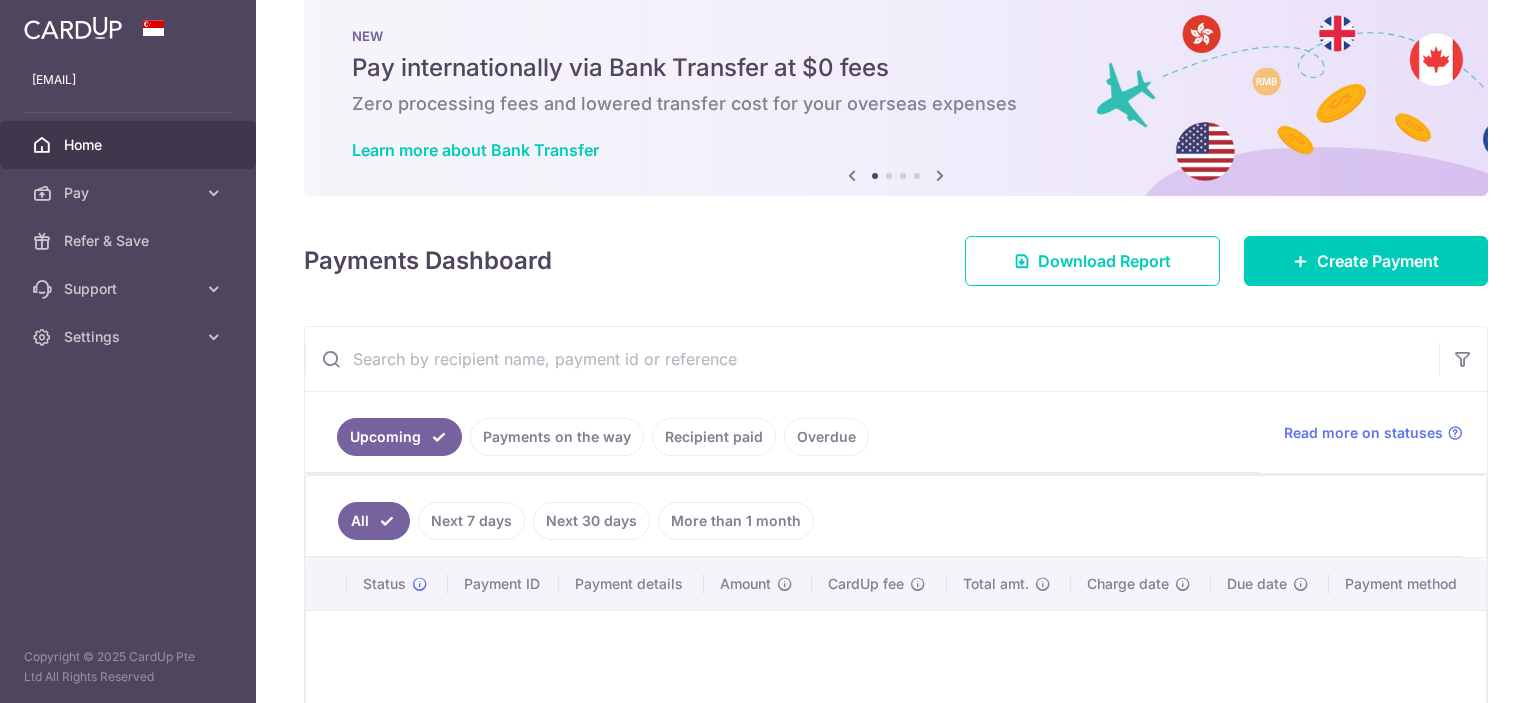 click on "Next 30 days" at bounding box center [591, 521] 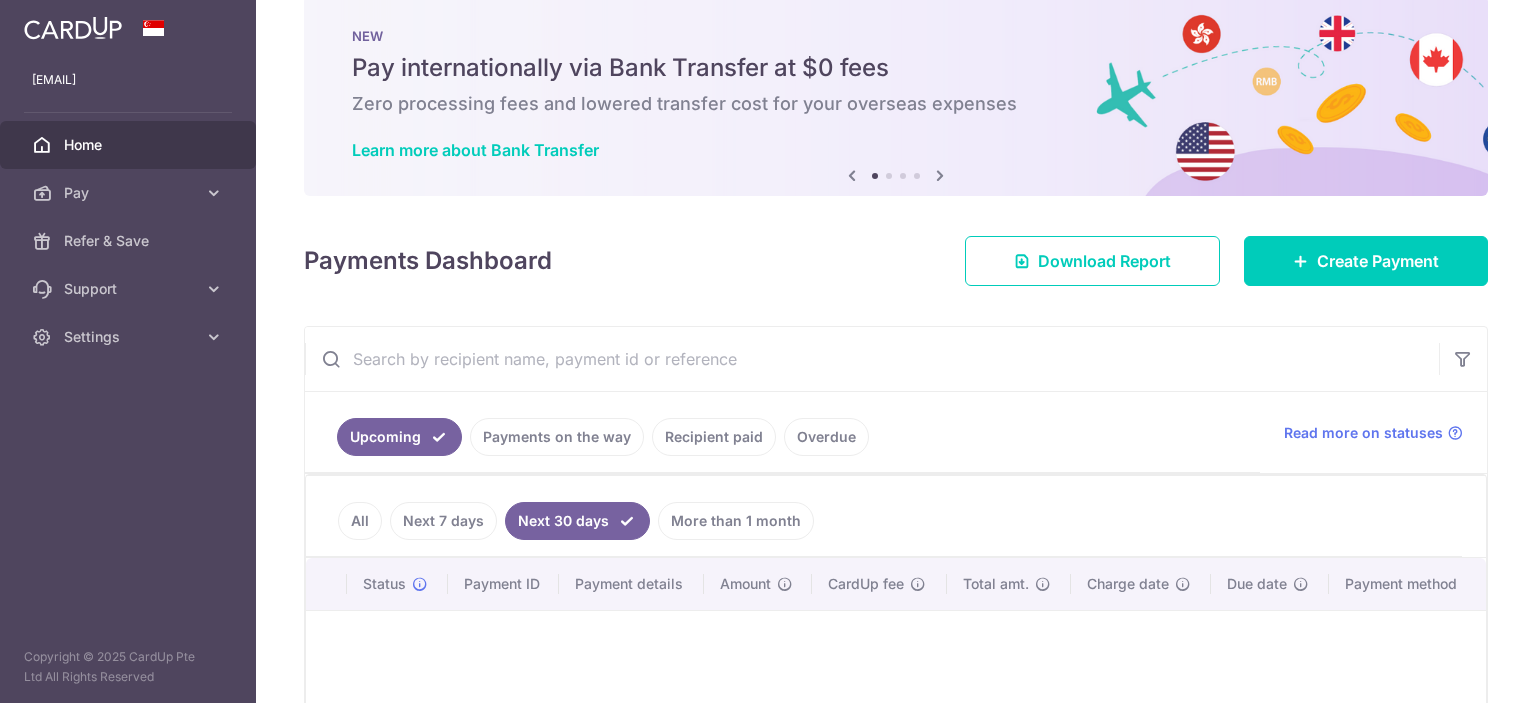 scroll, scrollTop: 246, scrollLeft: 0, axis: vertical 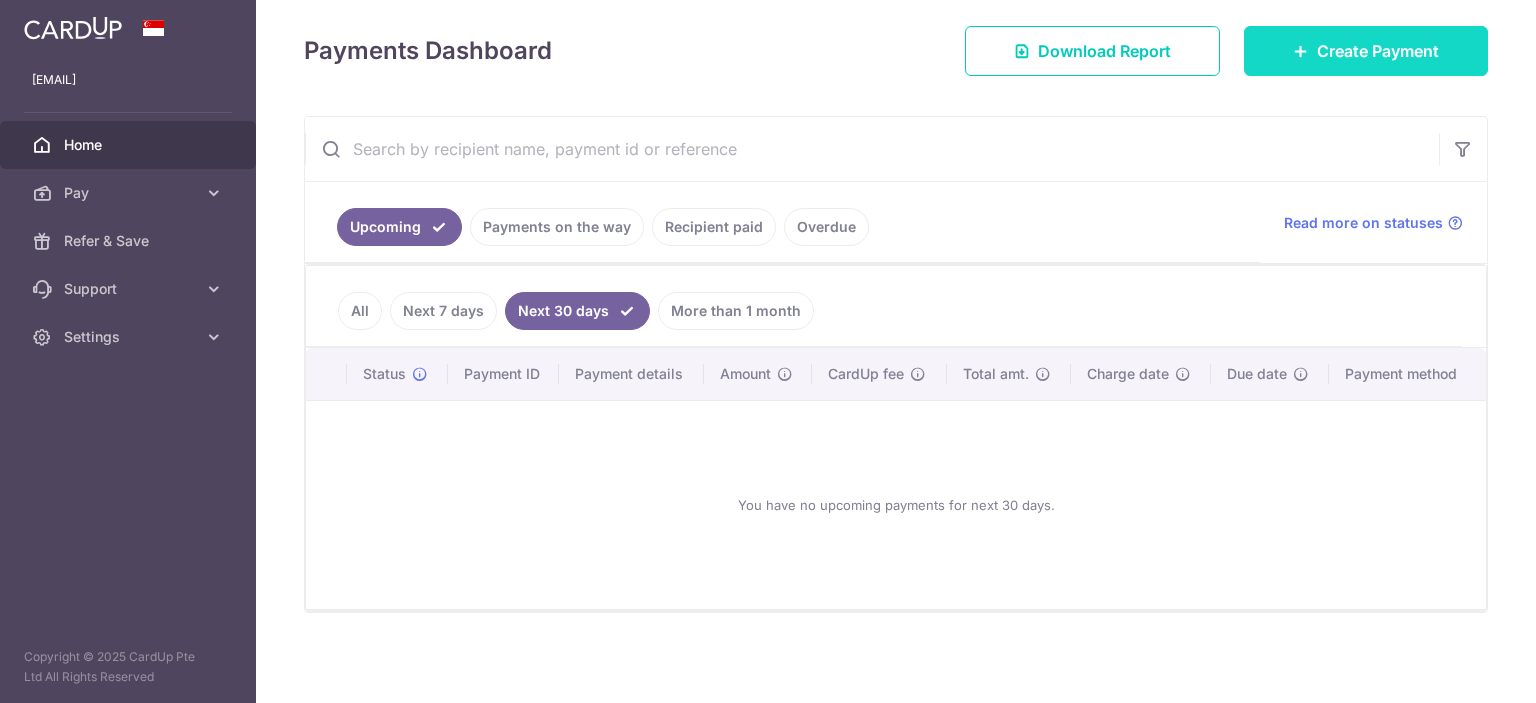 click on "Create Payment" at bounding box center [1378, 51] 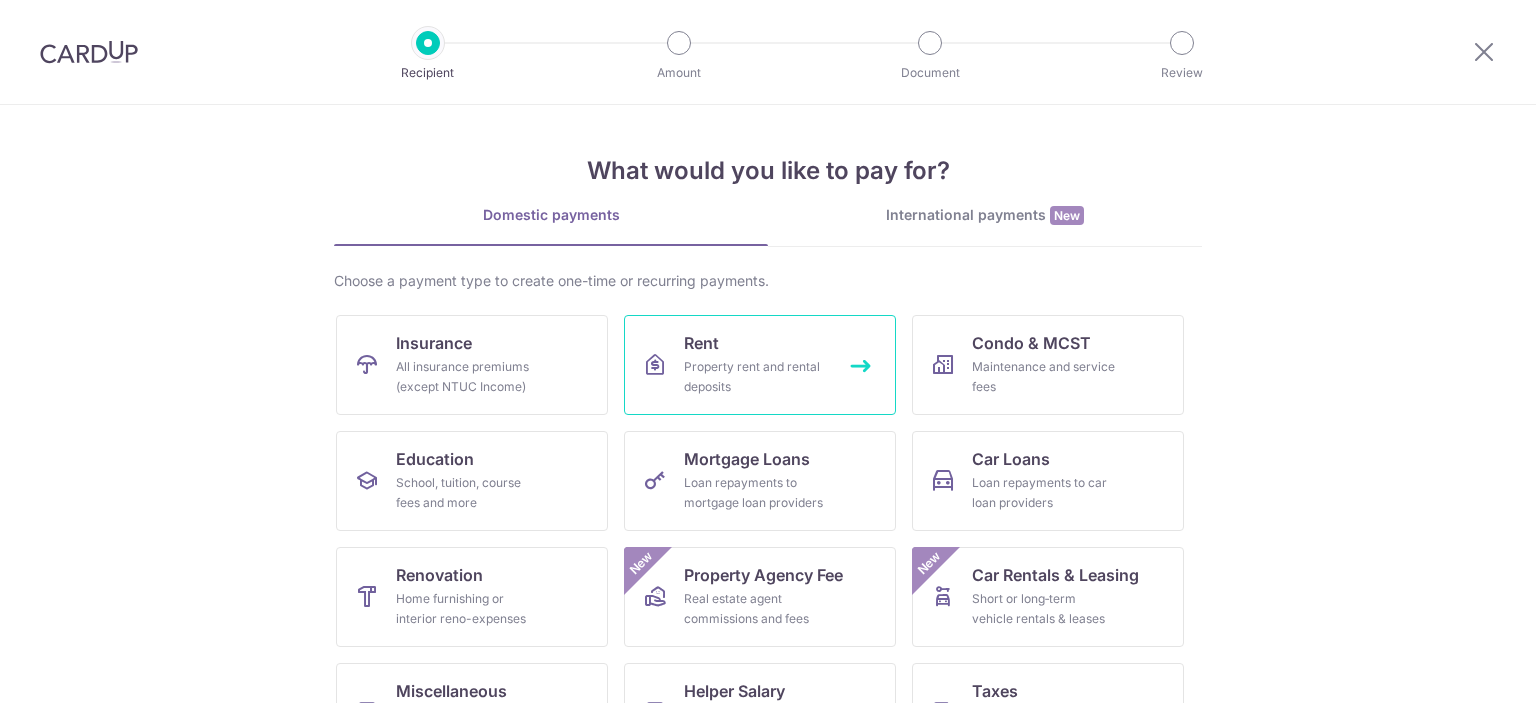 click on "Property rent and rental deposits" at bounding box center [756, 377] 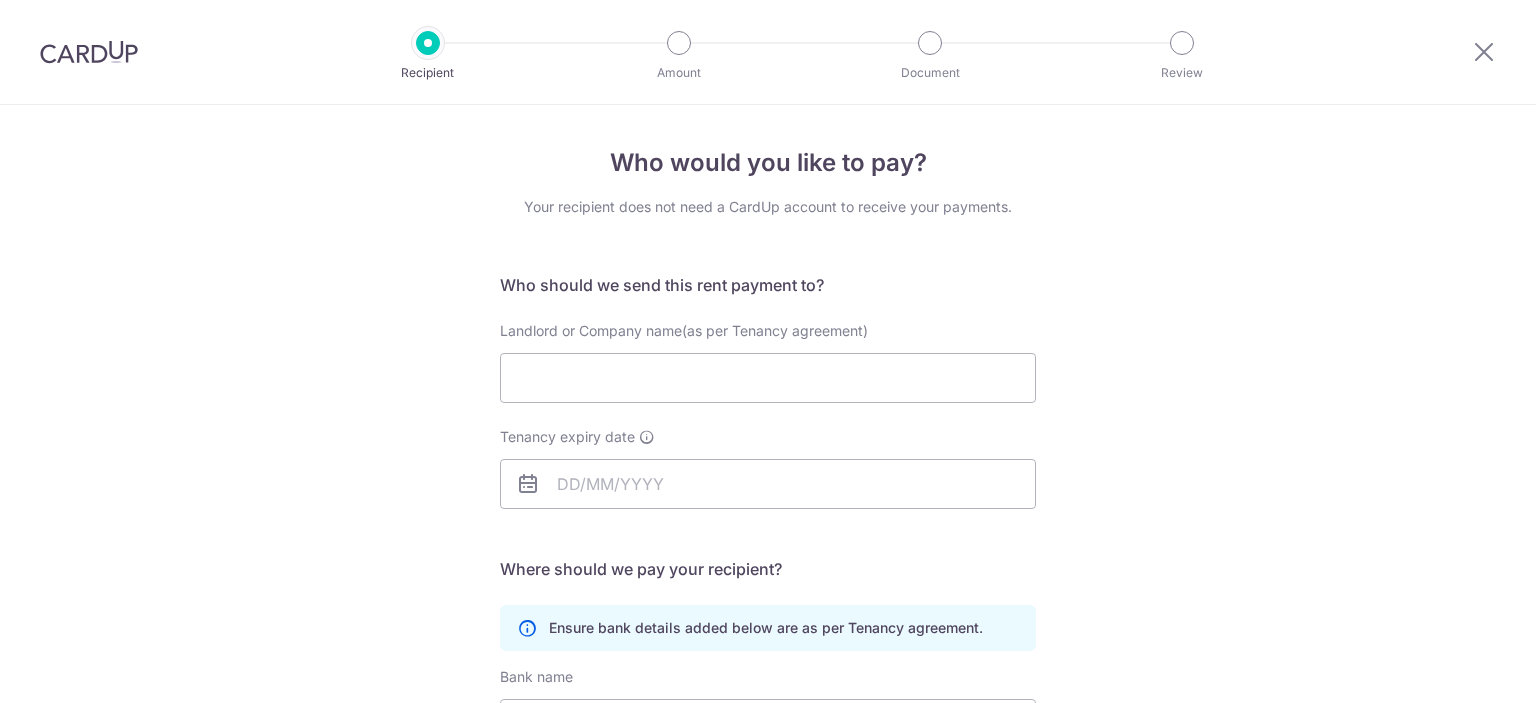 scroll, scrollTop: 0, scrollLeft: 0, axis: both 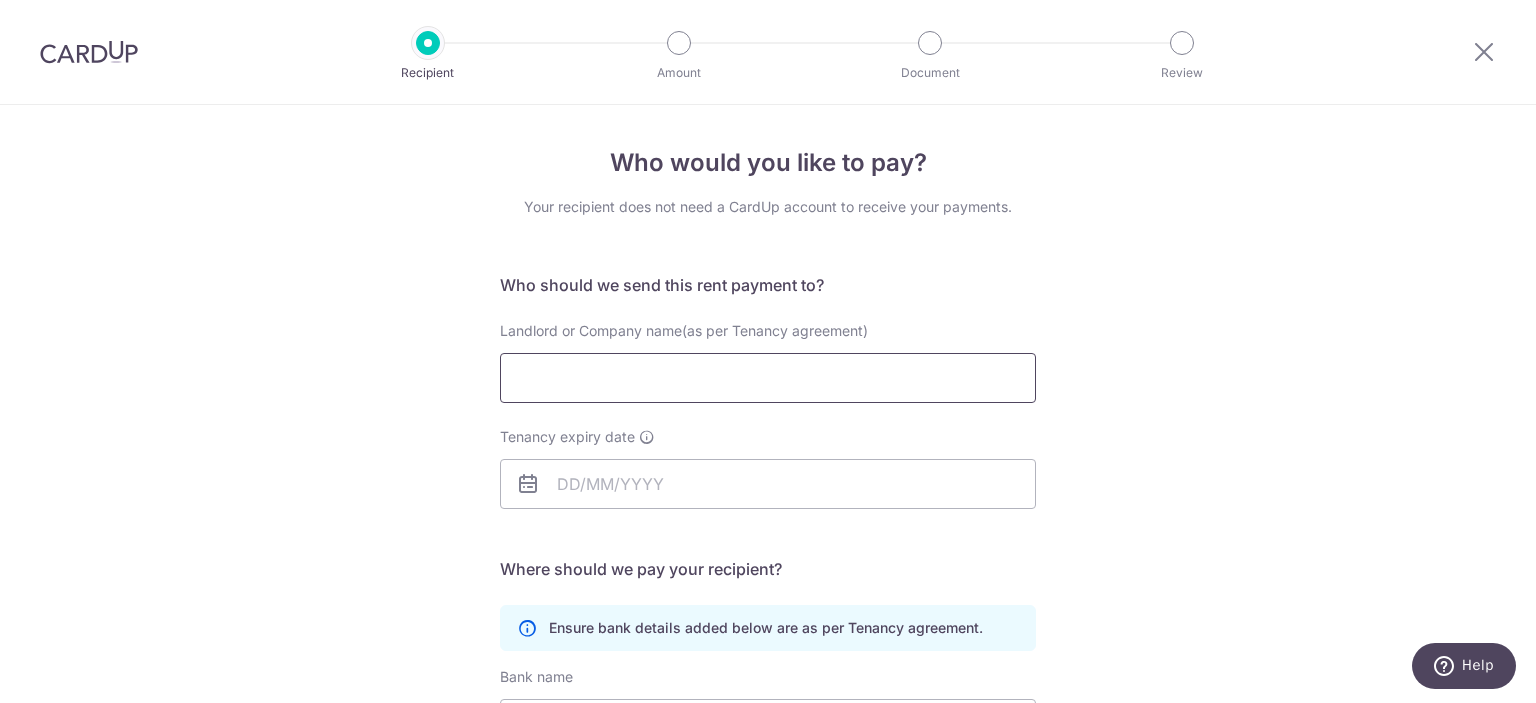 click on "Landlord or Company name(as per Tenancy agreement)" at bounding box center [768, 378] 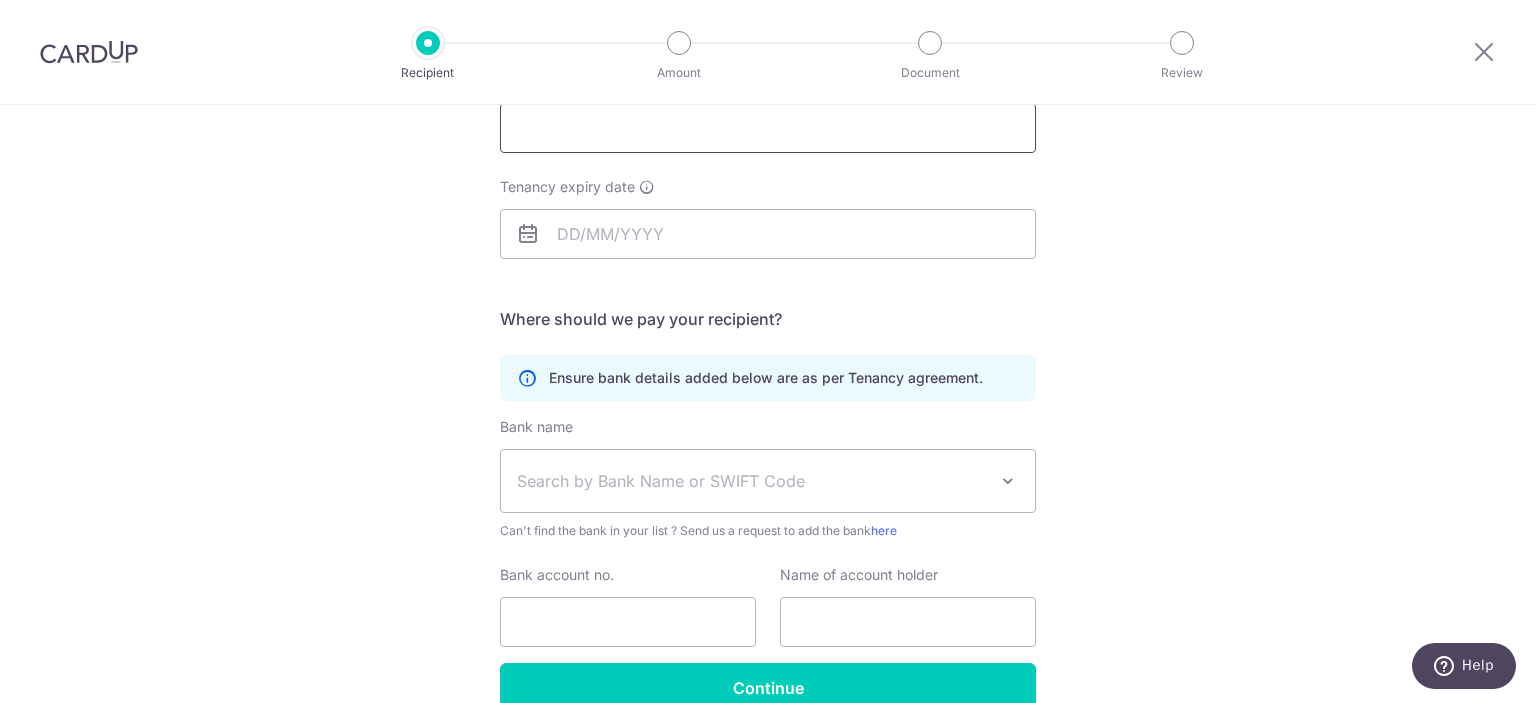 scroll, scrollTop: 263, scrollLeft: 0, axis: vertical 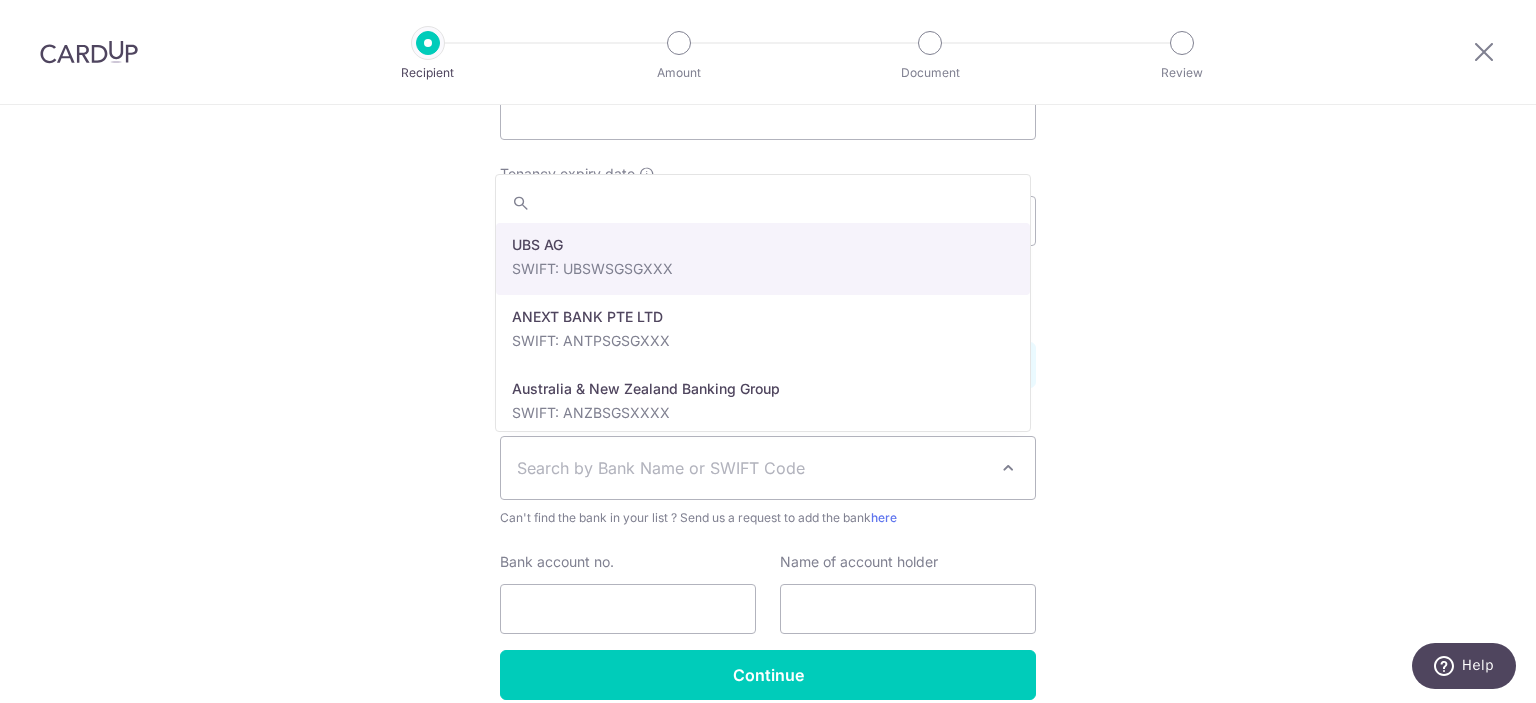 click on "Search by Bank Name or SWIFT Code" at bounding box center (752, 468) 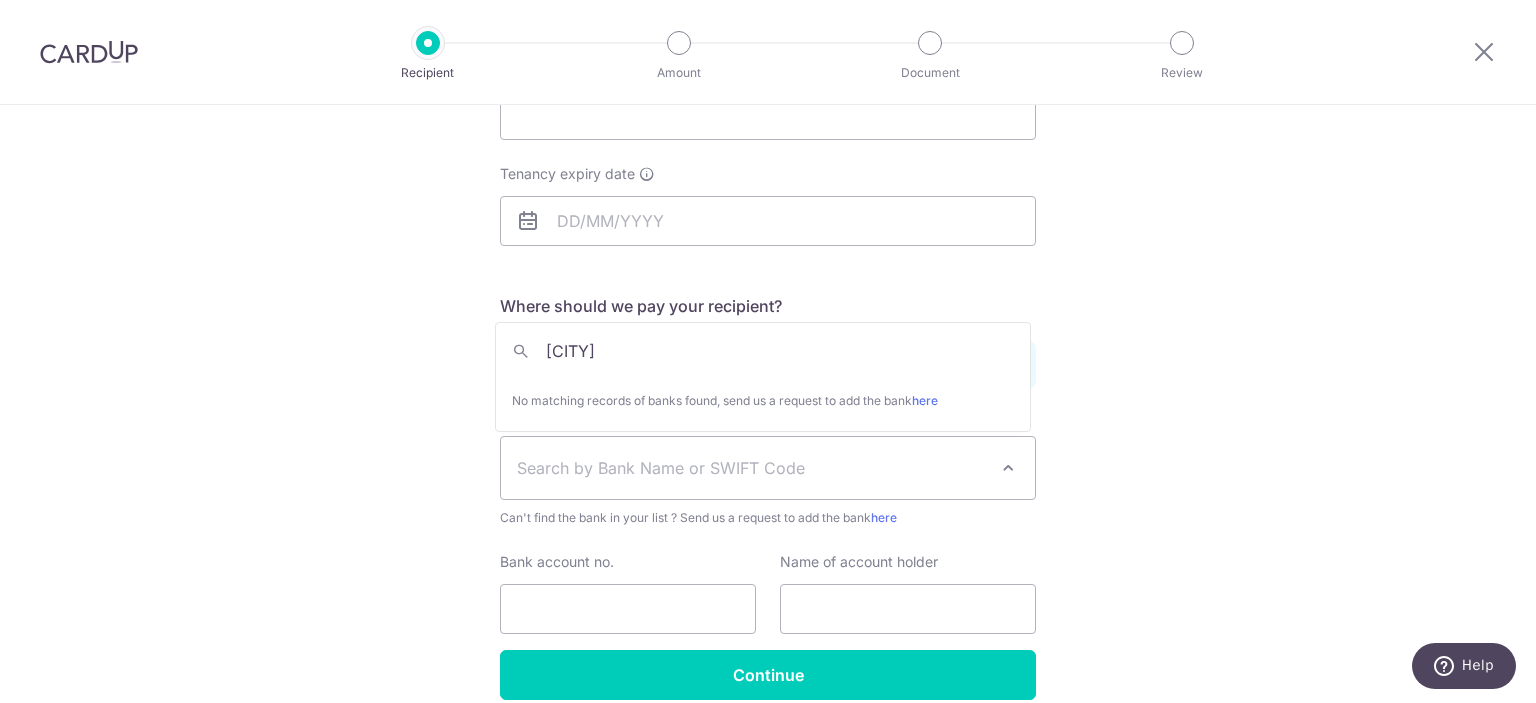 type on "[CITY]" 